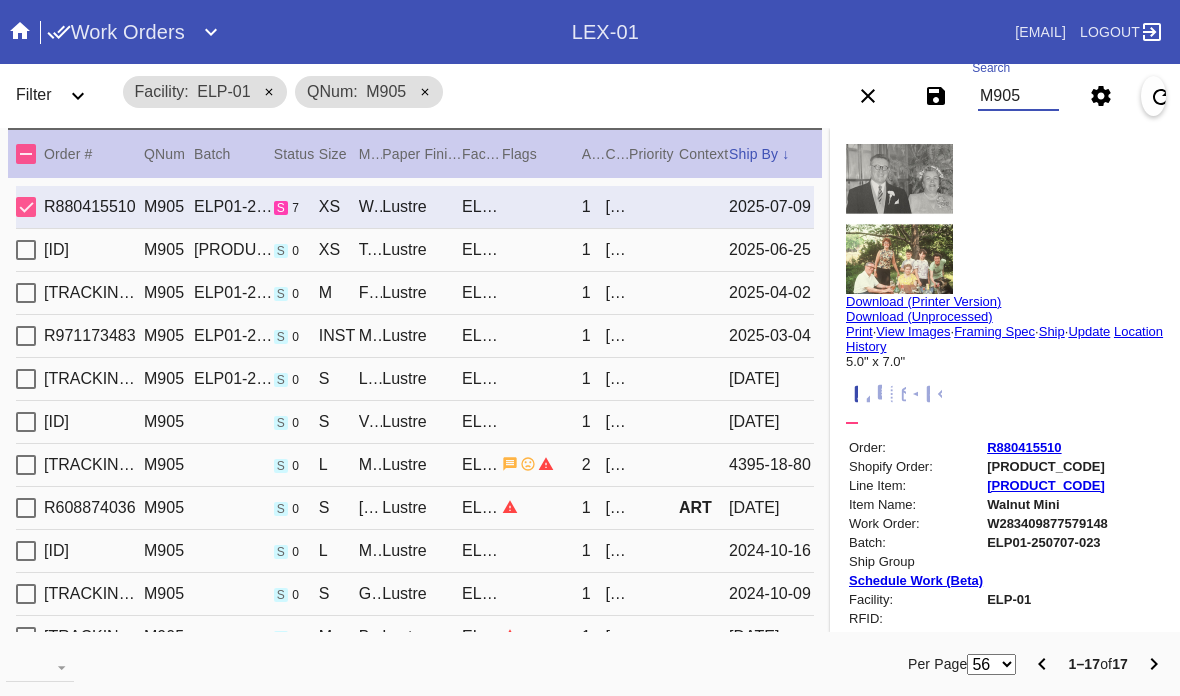 scroll, scrollTop: 0, scrollLeft: 0, axis: both 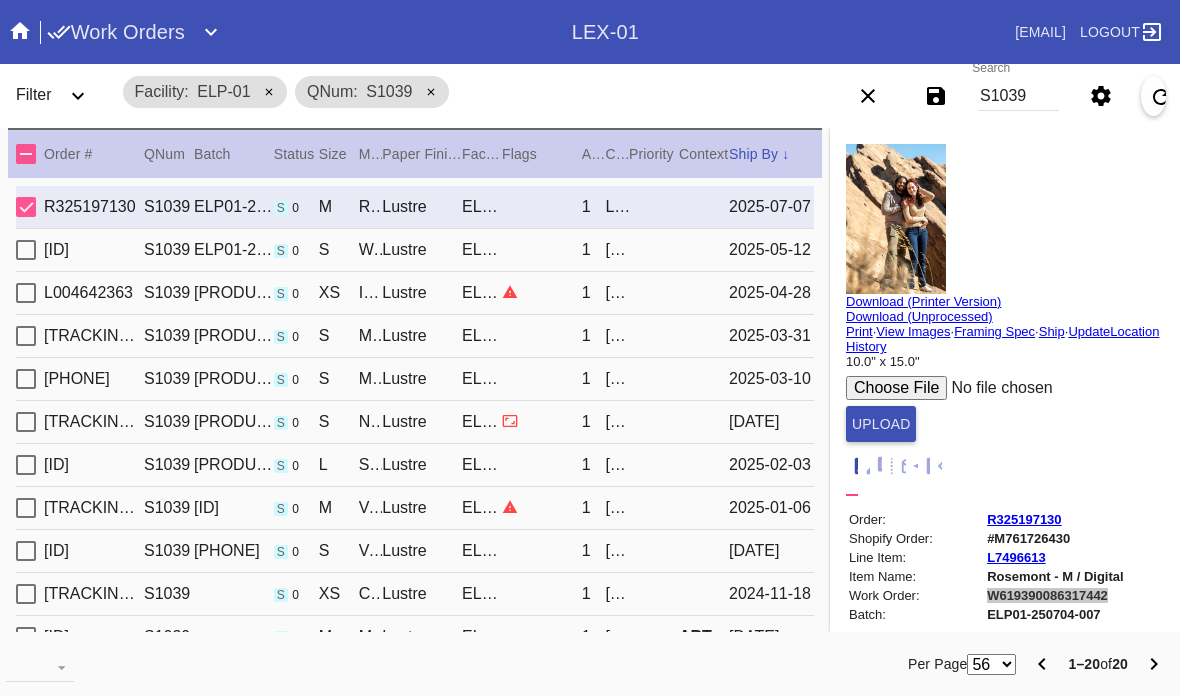 click on "Print" at bounding box center (859, 331) 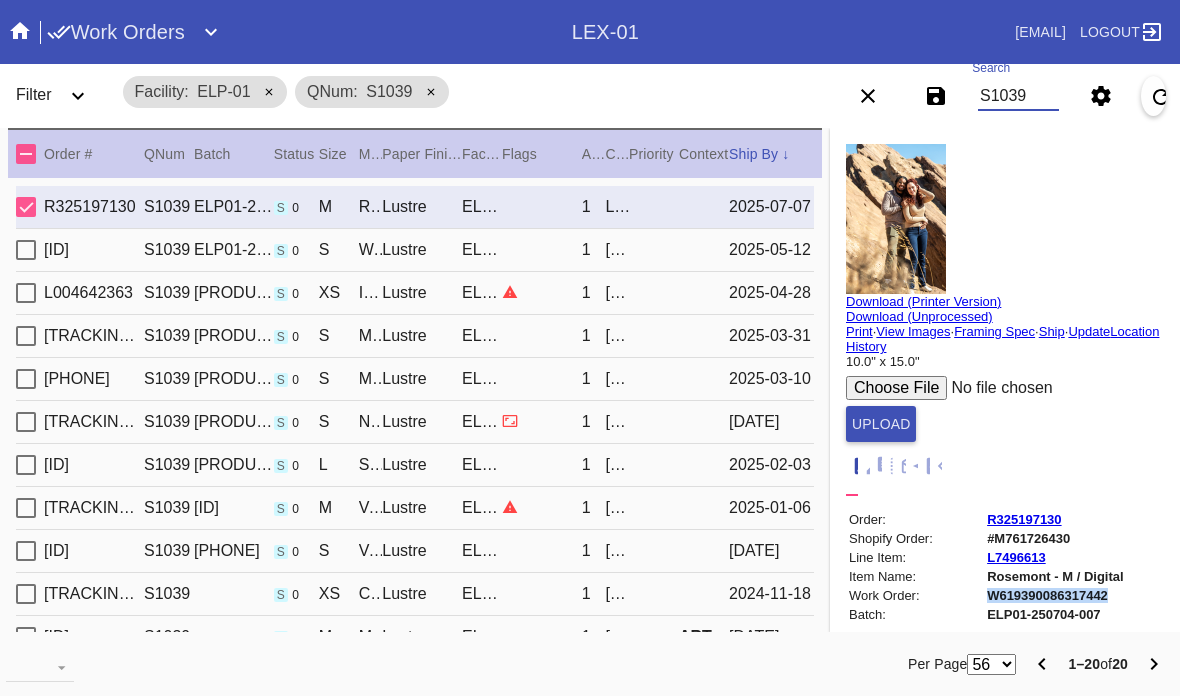 click on "S1039" at bounding box center [1018, 96] 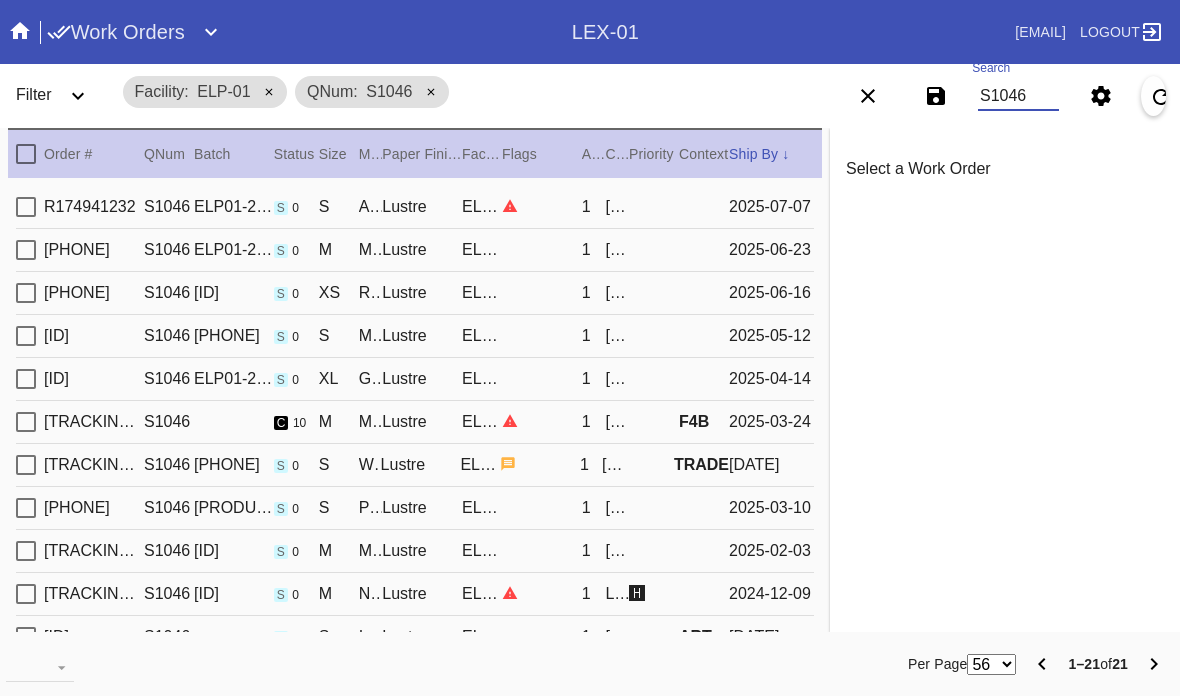 click at bounding box center (542, 206) 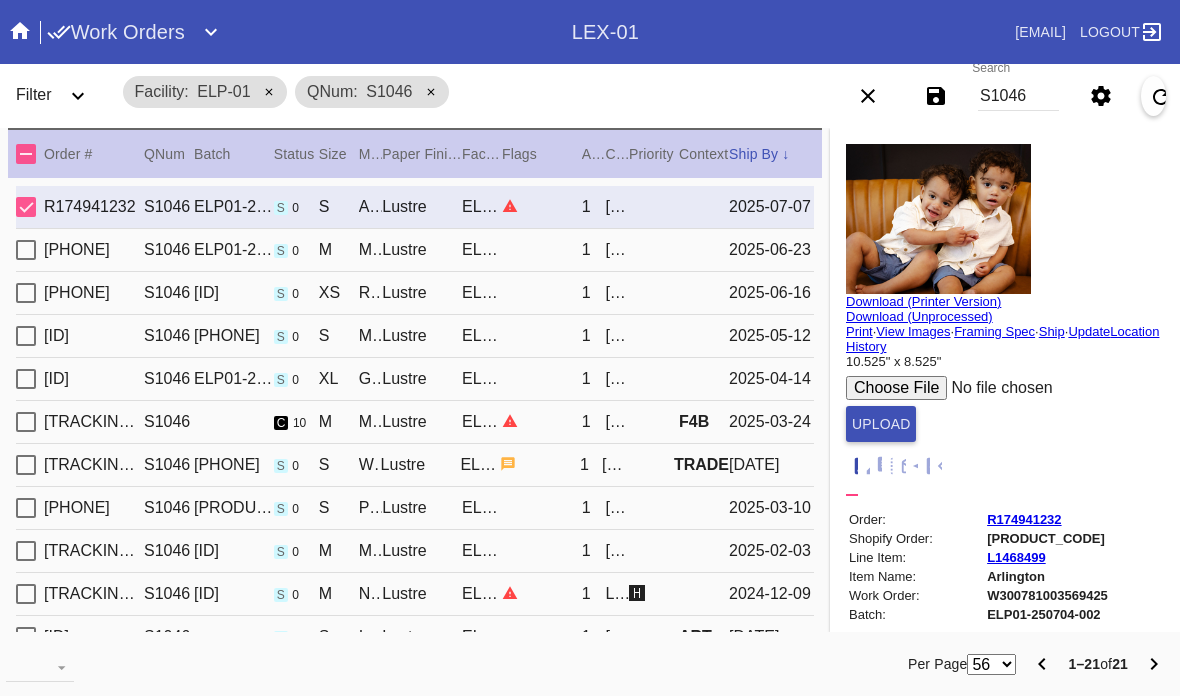 click on "Print" at bounding box center [859, 331] 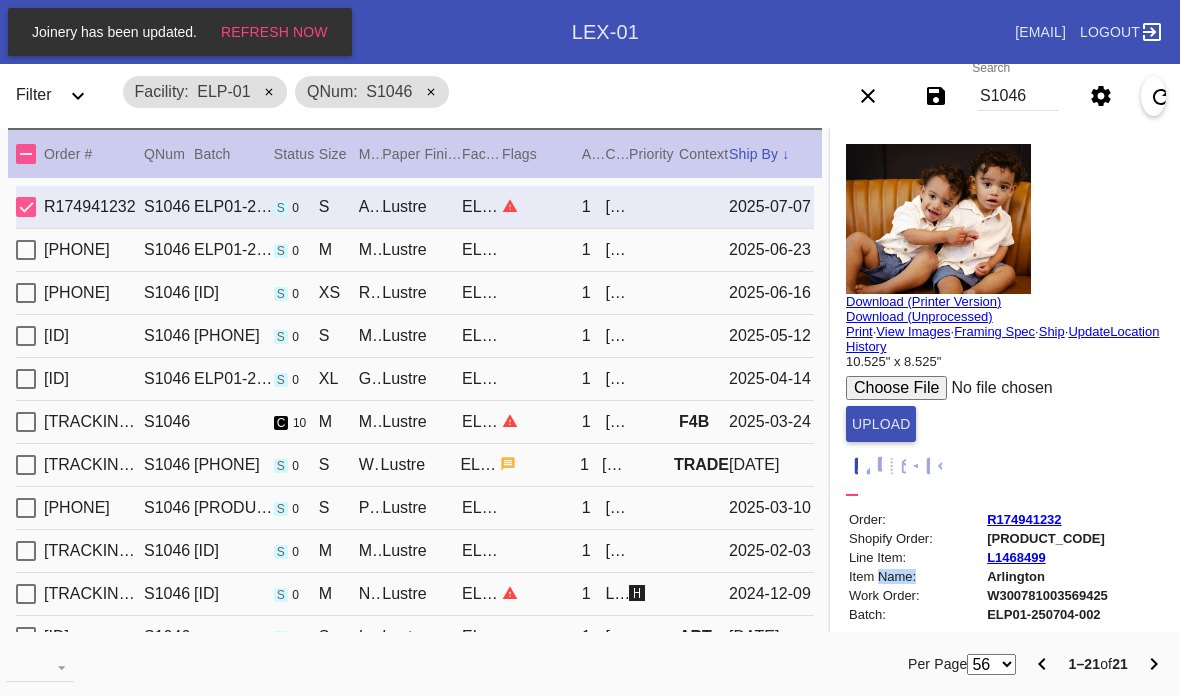 click on "Update" at bounding box center [1089, 331] 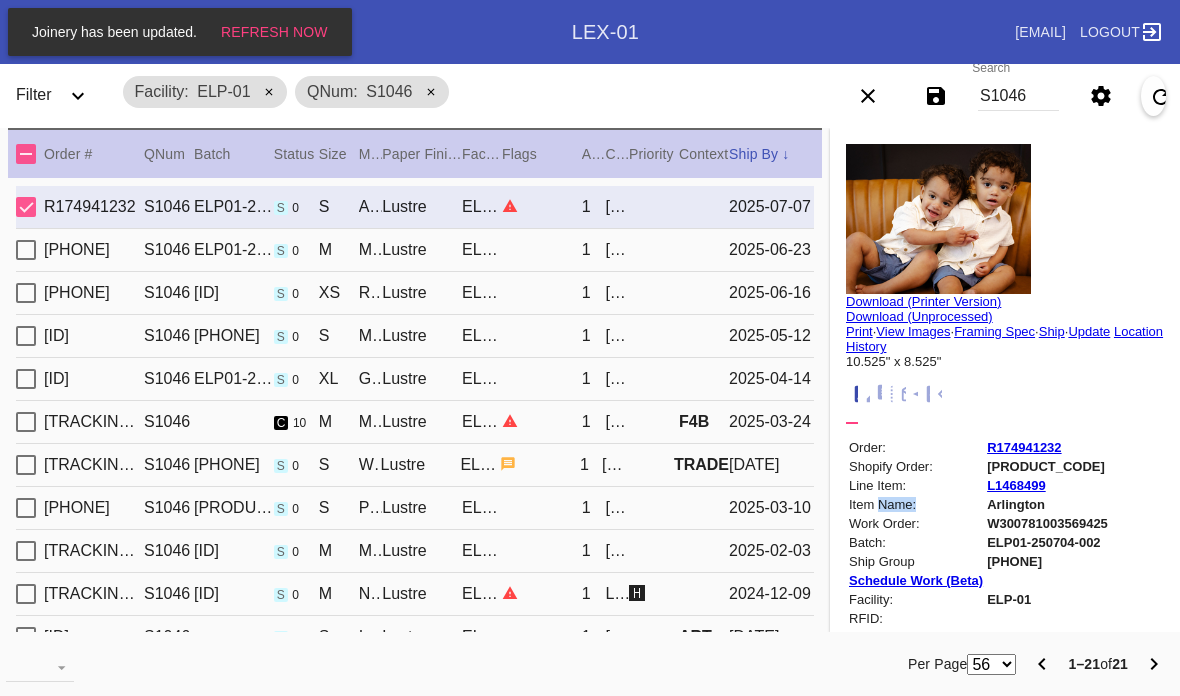 click on "Update" at bounding box center (1089, 331) 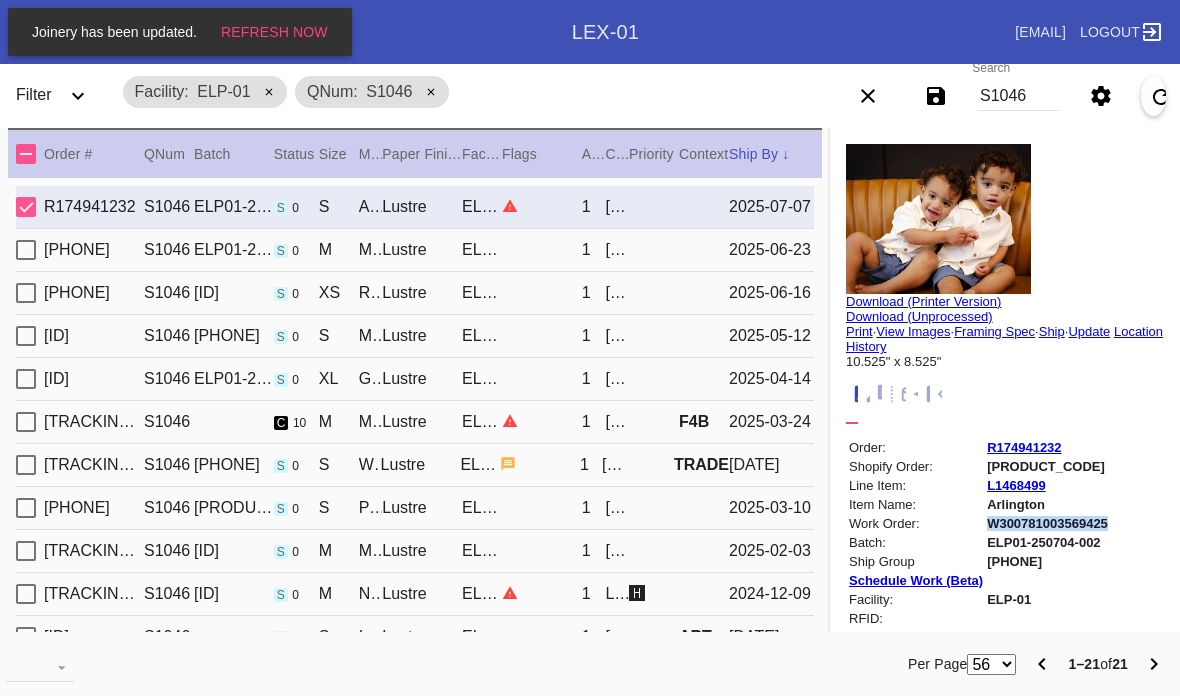 click on "S1046" at bounding box center (1018, 96) 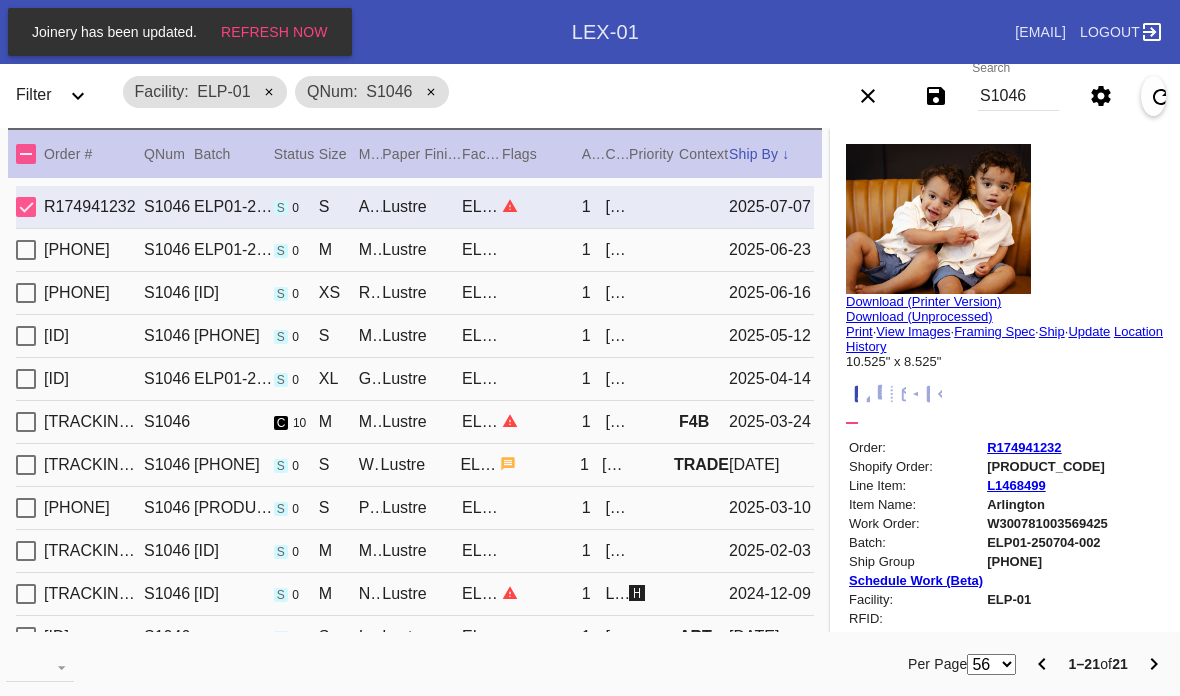 click on "S1046" at bounding box center [1018, 96] 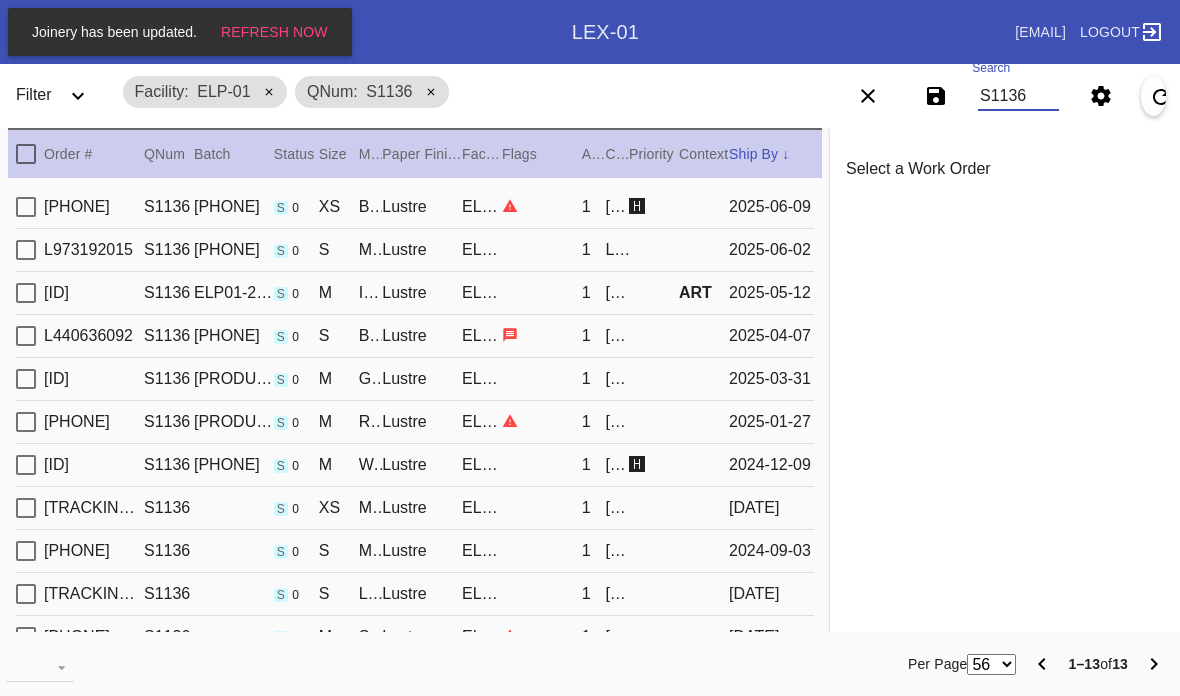 click at bounding box center (542, 206) 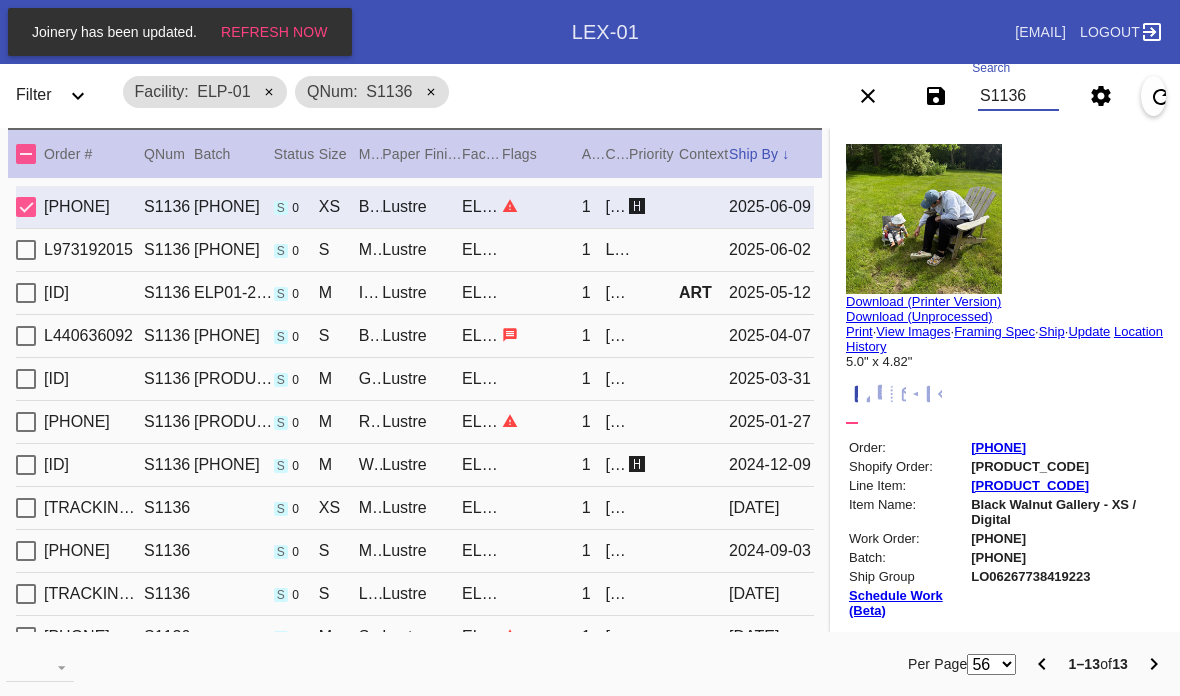 click on "S1136" at bounding box center [1018, 96] 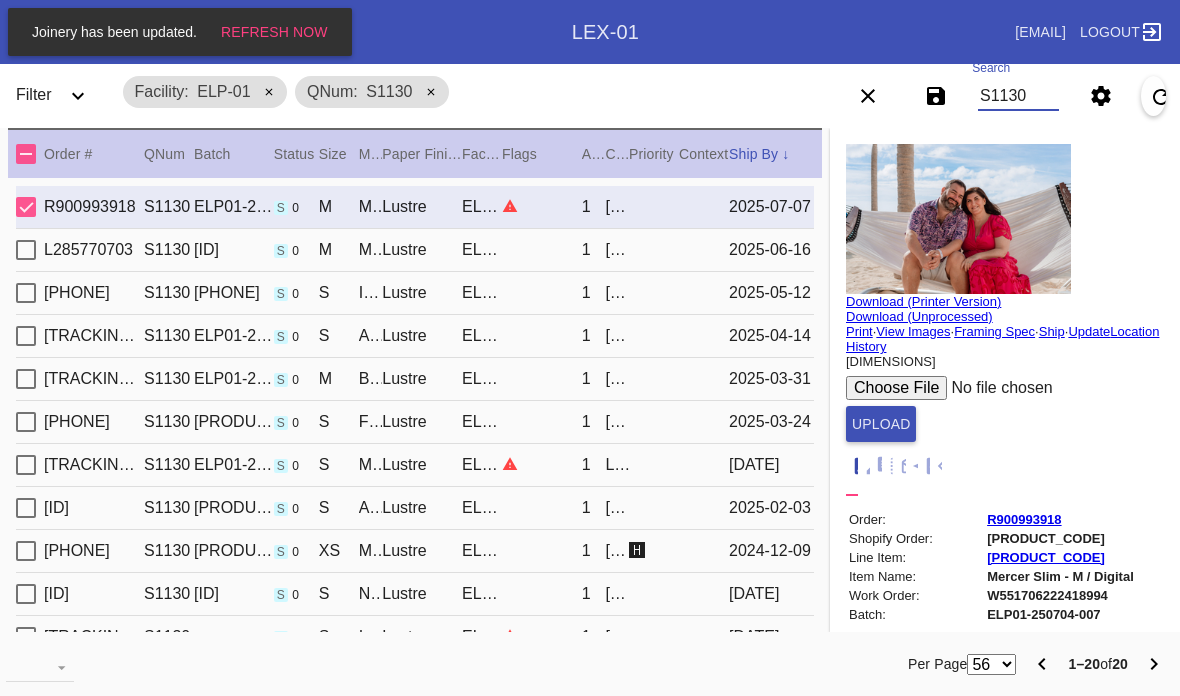 click on "S1130" at bounding box center [1018, 96] 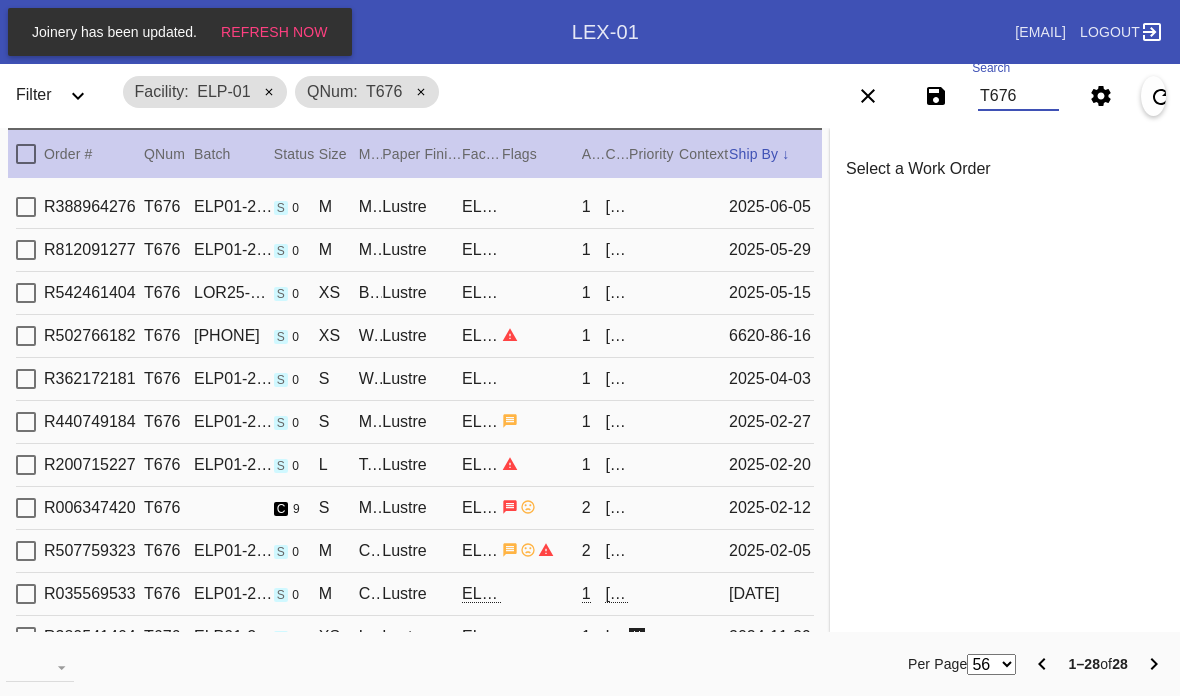 click on "2025-06-05" at bounding box center (771, 207) 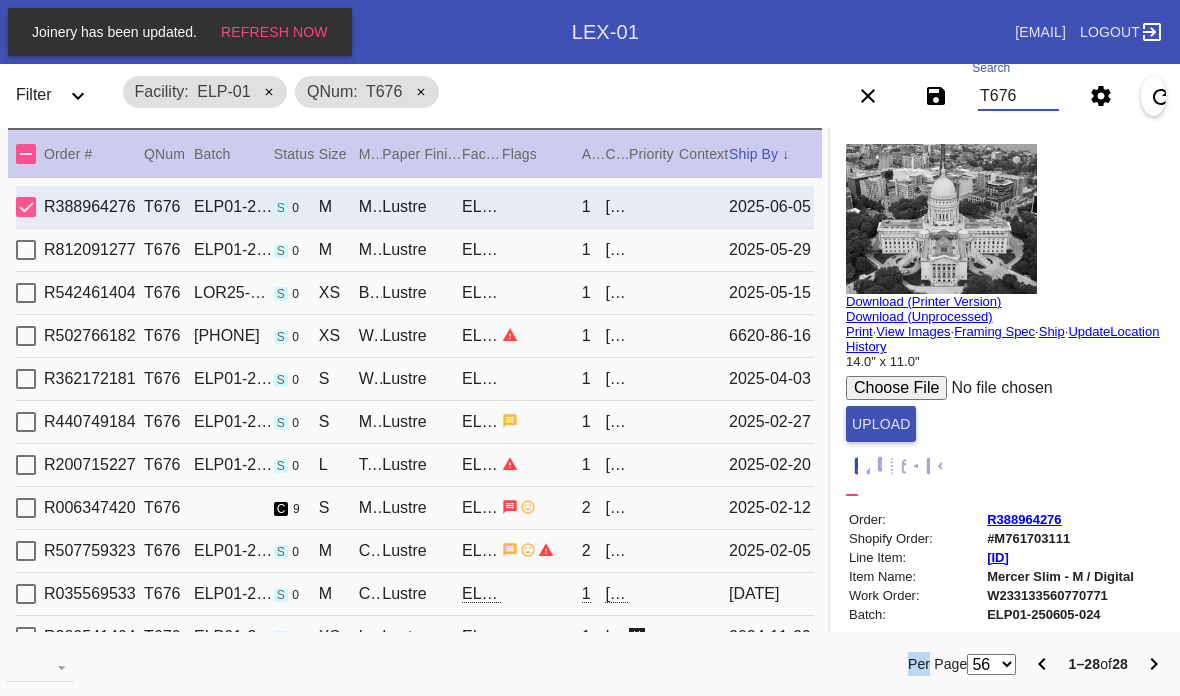 click on "T676" at bounding box center [1018, 96] 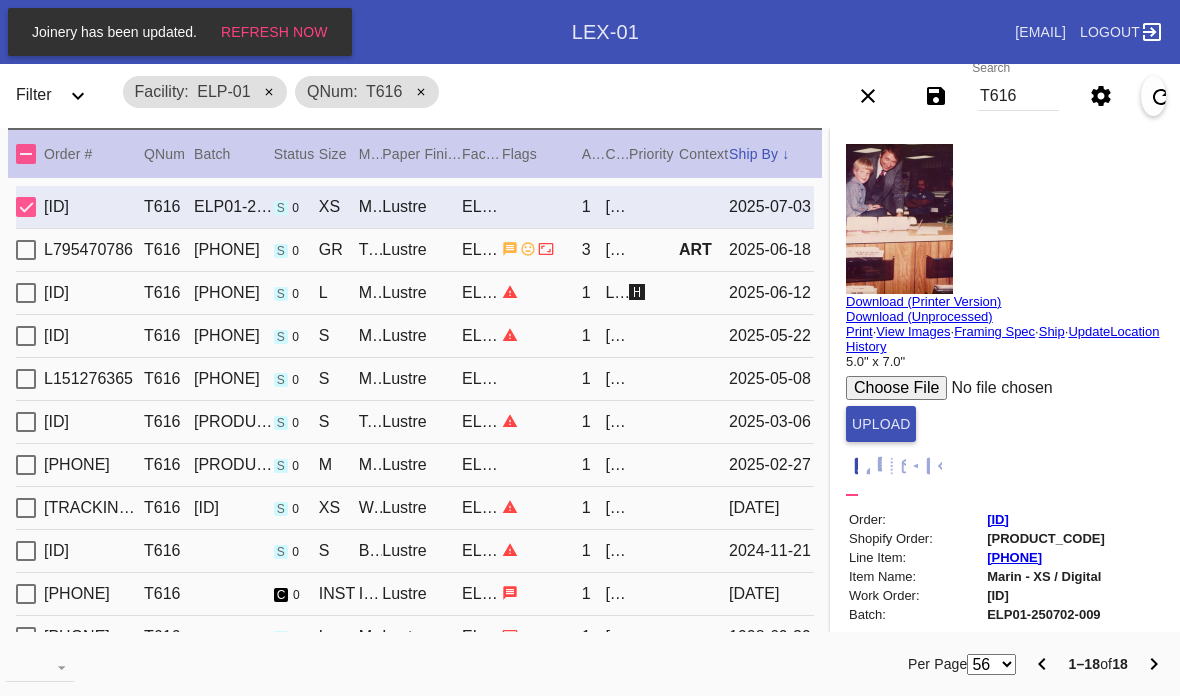 click on "T616" at bounding box center [1018, 96] 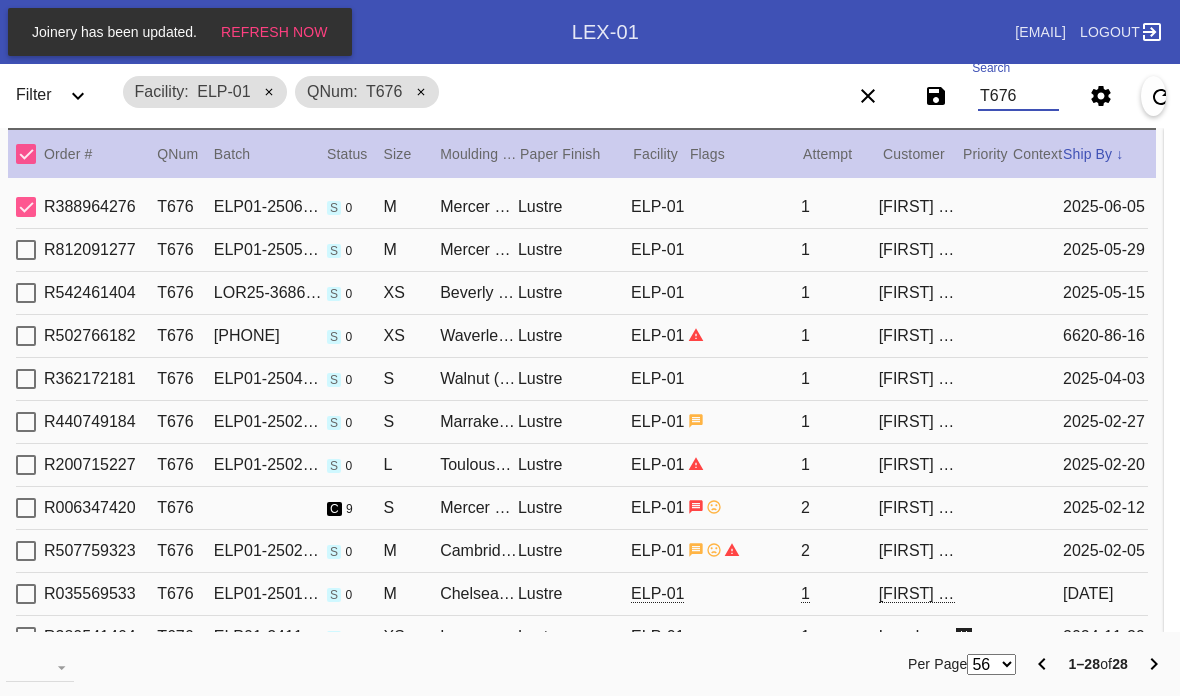 click on "L783173832 I249 DOL77-924798-888 s   1 A Consec Adip / Elit Seddo Eiusmo TEM-06 8 Incidi Utlabore
0644-45-82" at bounding box center (582, 207) 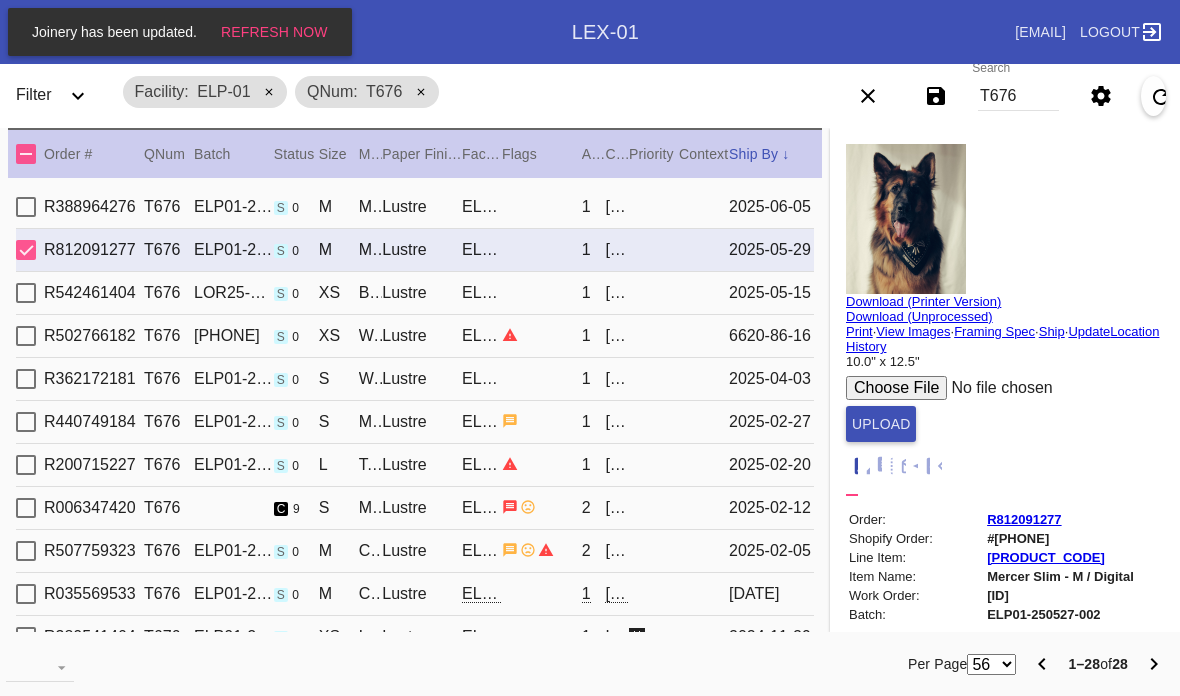 click on "L783173832 I249 DOL77-924798-888 s   1 A Consec Adip / Elit Seddo Eiusmo TEM-06 8 Incidi Utlabore
0644-45-82" at bounding box center [415, 207] 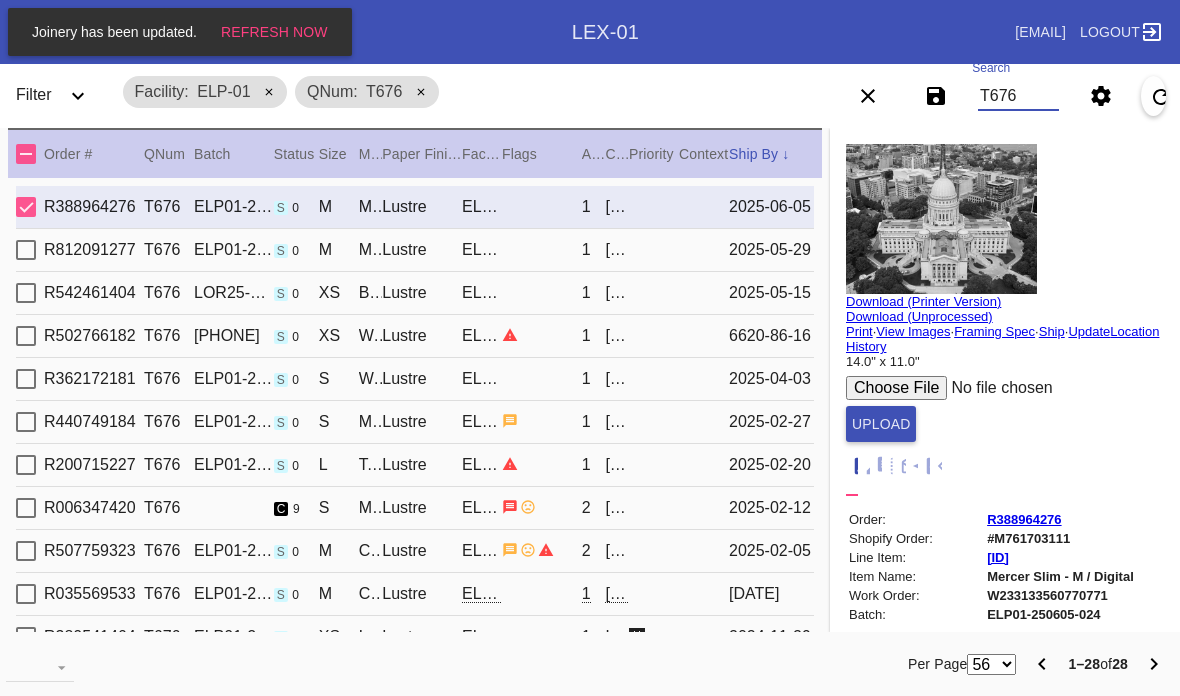 click on "T676" at bounding box center [1018, 96] 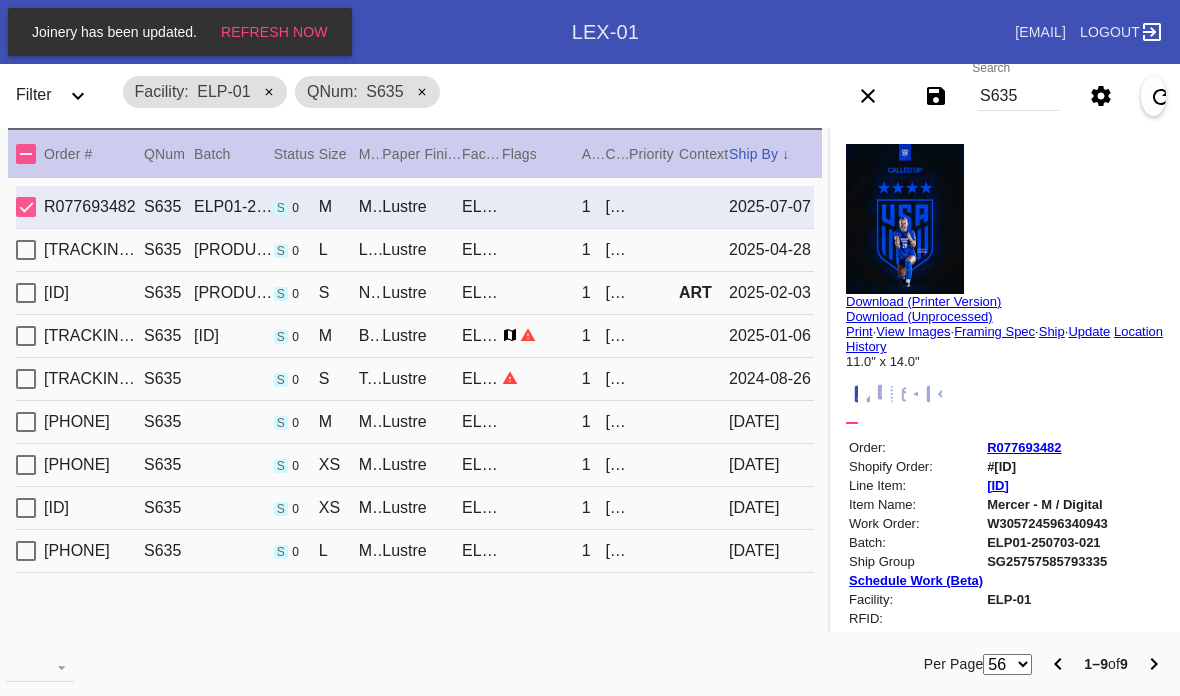 click on "Update" at bounding box center (1089, 331) 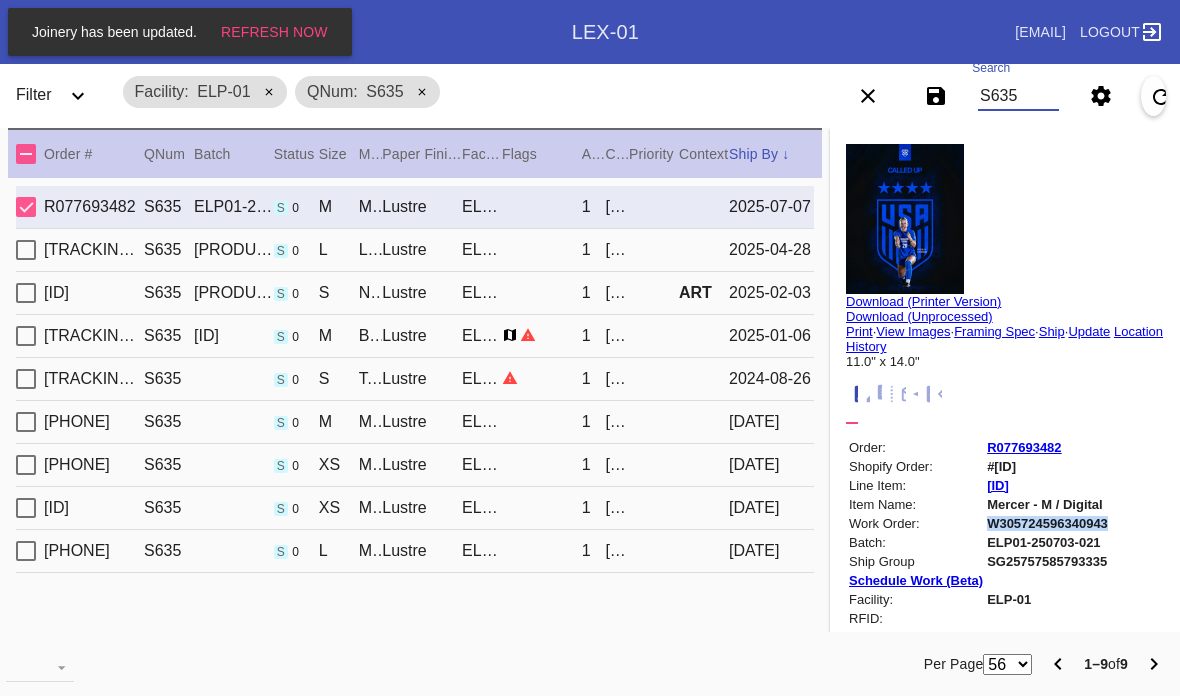 click on "S635" at bounding box center (1018, 96) 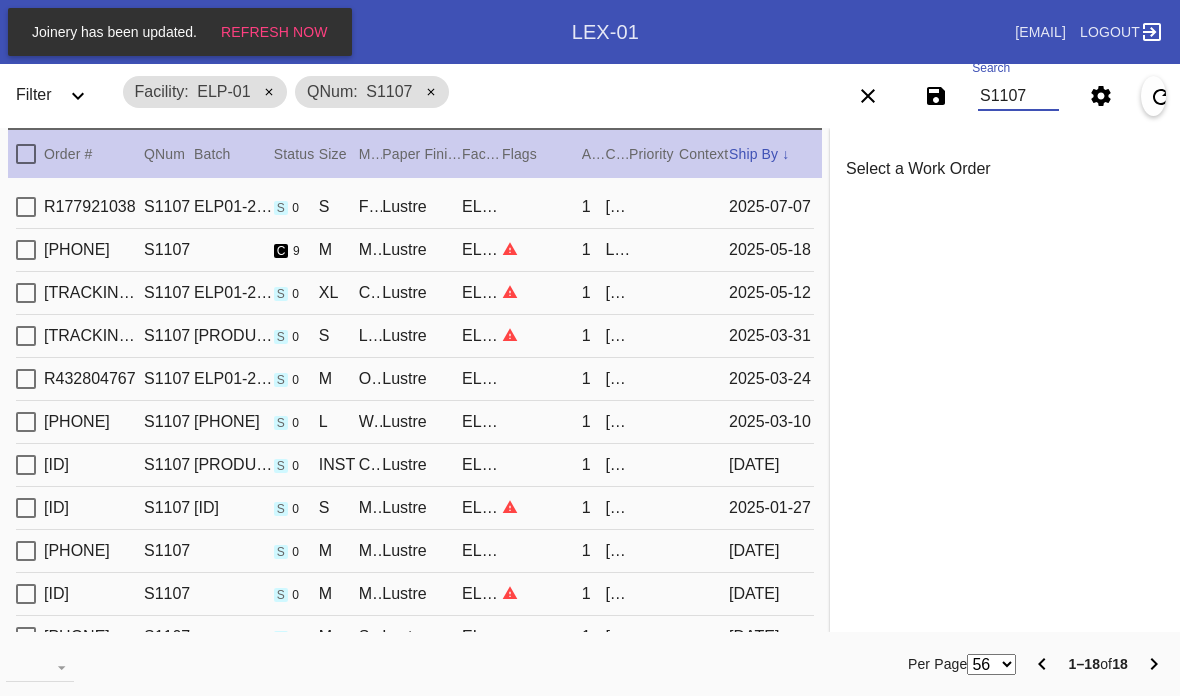 click on "[ID] [ID] ELP01-250704-012 s   0 S Frederick / Dove White Lustre ELP-01 1 [FIRST] [LAST]
[DATE]" at bounding box center (415, 207) 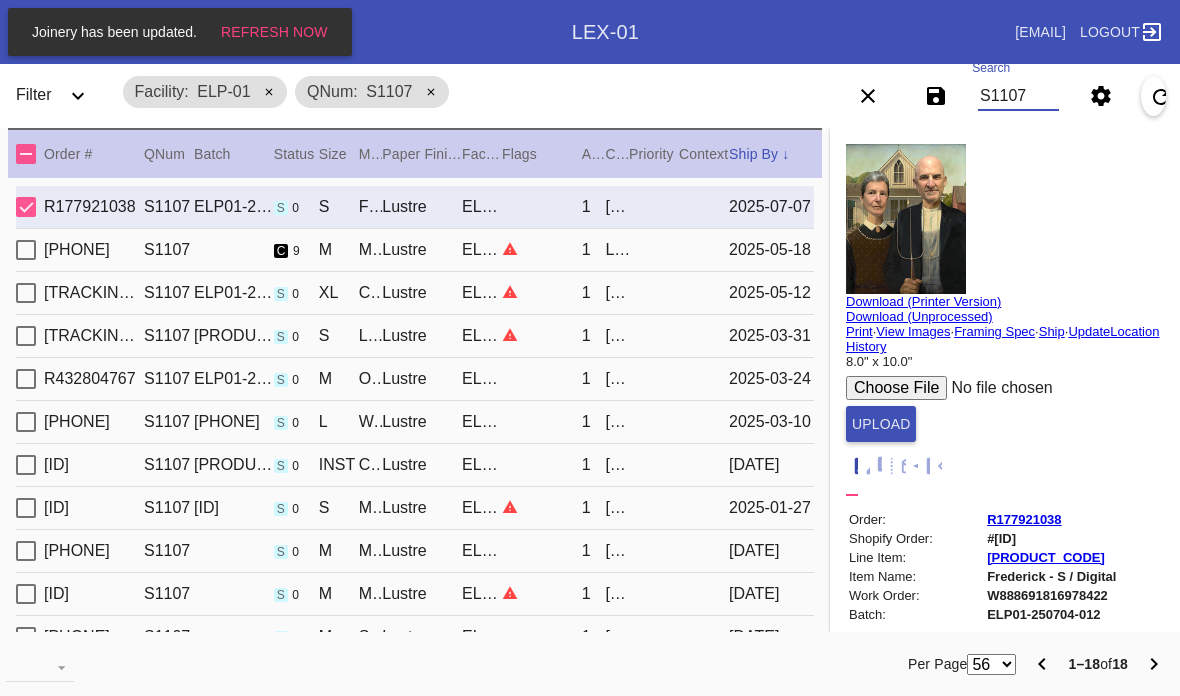 click on "S1107" at bounding box center (1018, 96) 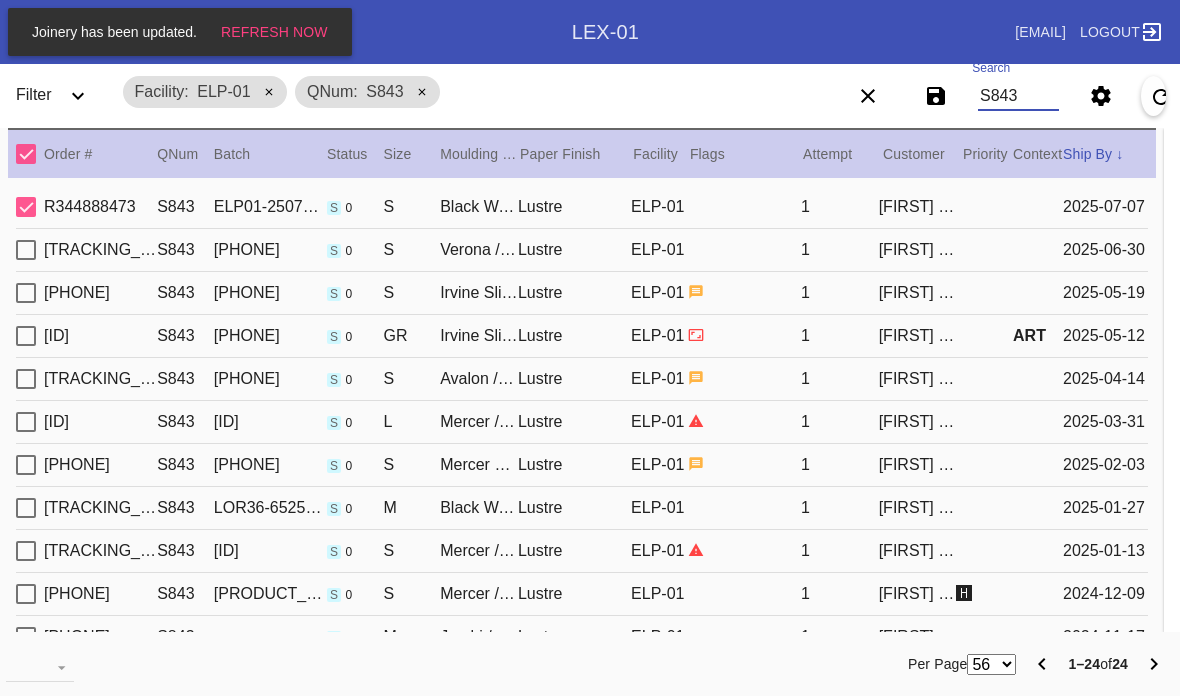 click on "[TRACKING_NUMBER] S843 ELP01-250704-009 s   0 S Black Walnut Mini / Sugar Lustre ELP-01 1 [LAST]
[DATE]" at bounding box center (582, 207) 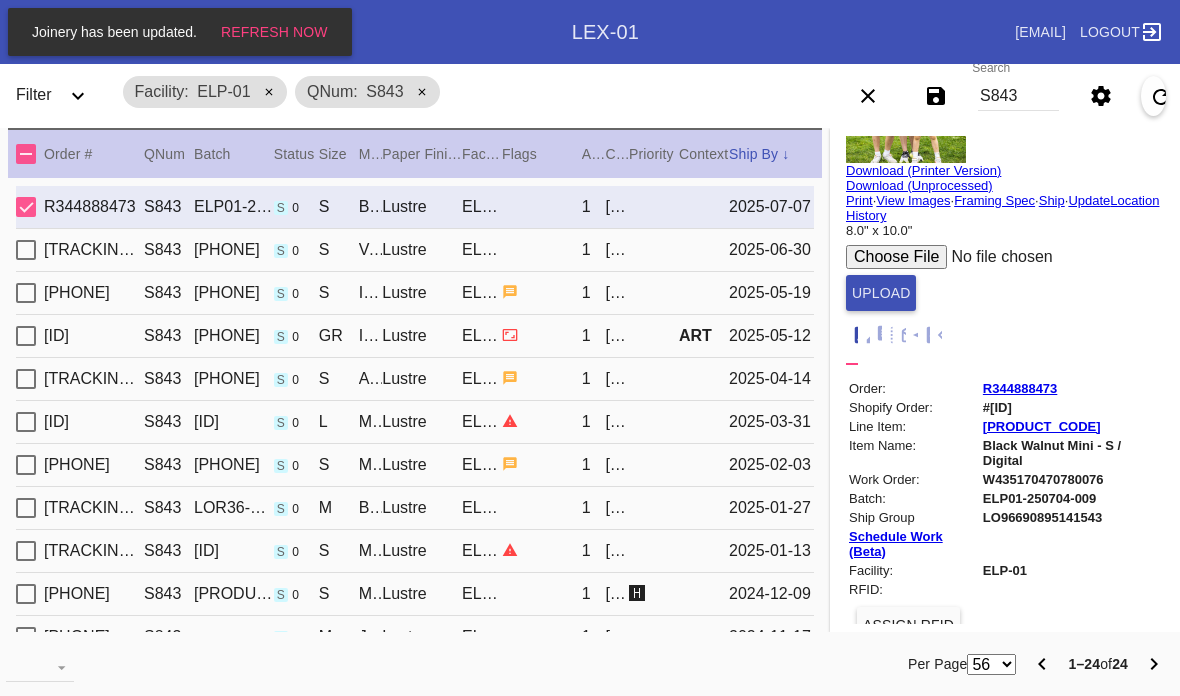 scroll, scrollTop: 133, scrollLeft: 0, axis: vertical 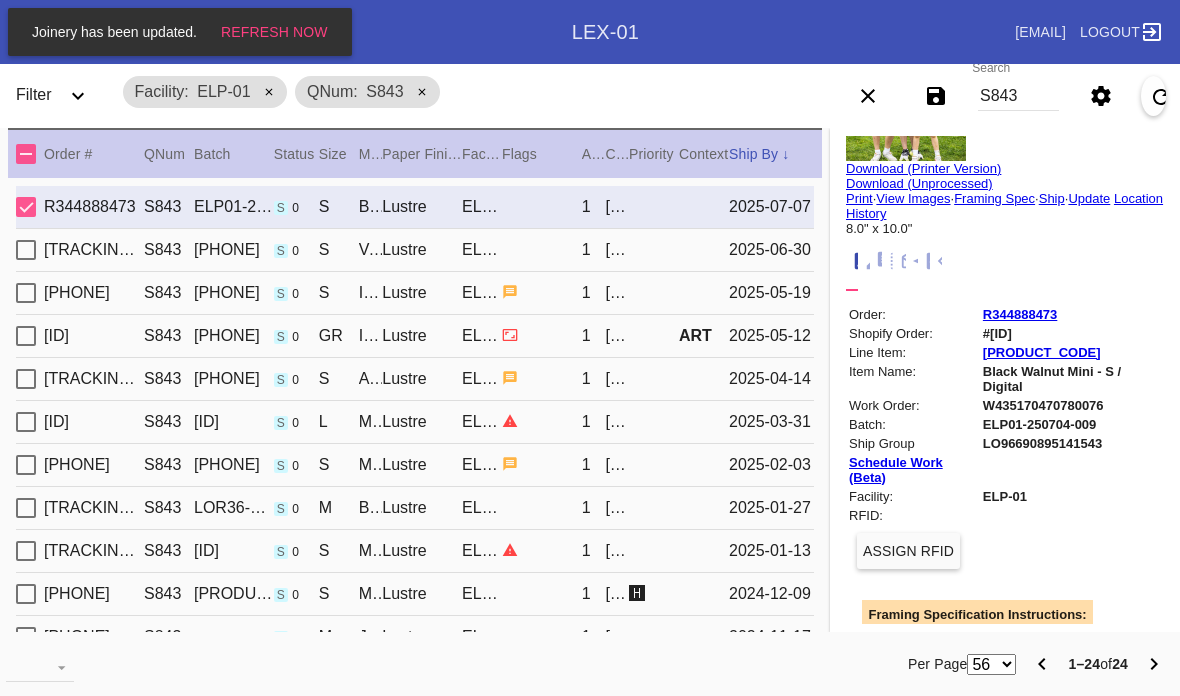 click on "Update" at bounding box center (1089, 198) 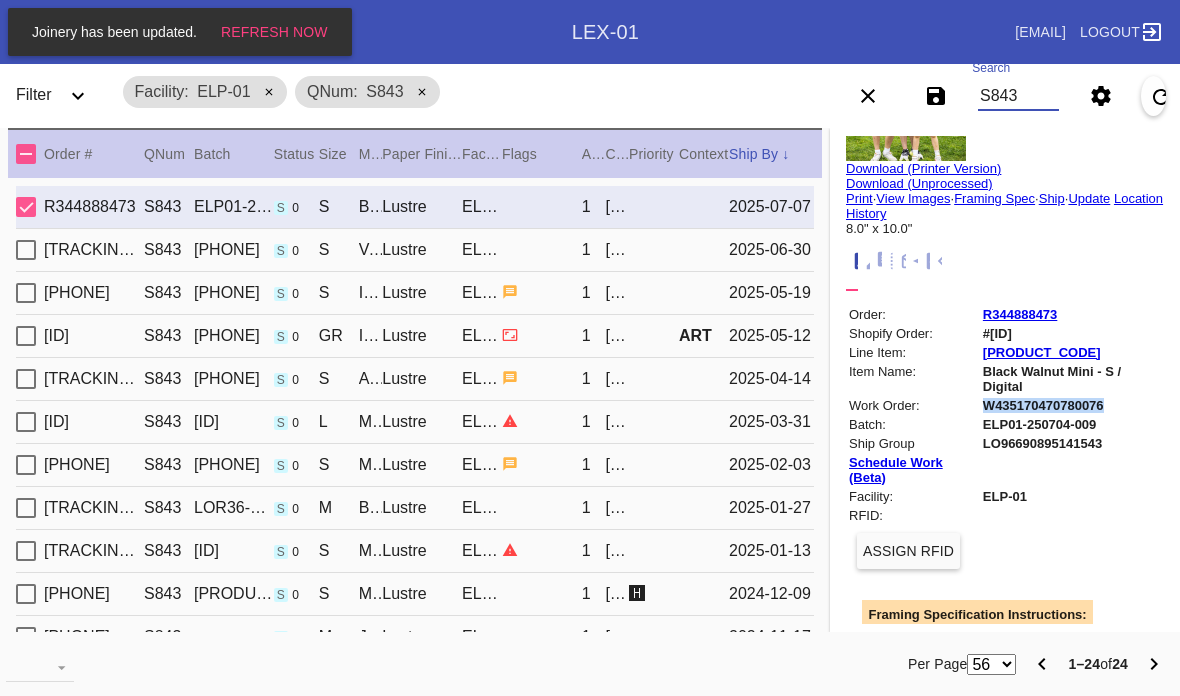 click on "S843" at bounding box center (1018, 96) 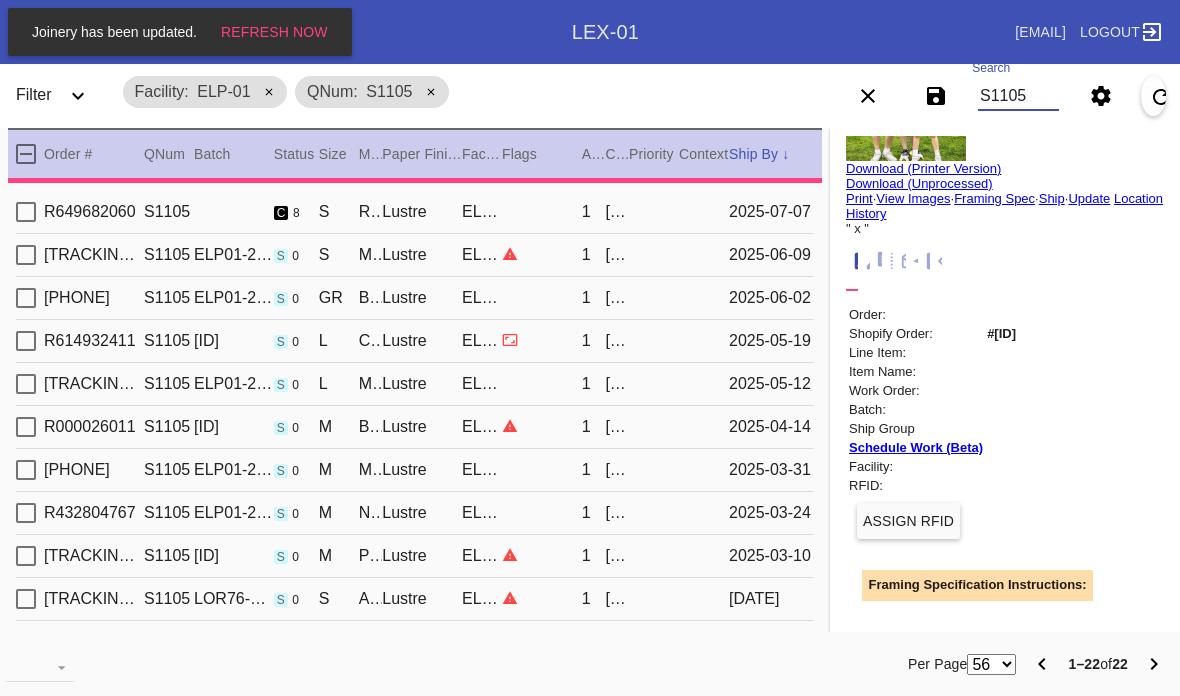 scroll, scrollTop: 0, scrollLeft: 0, axis: both 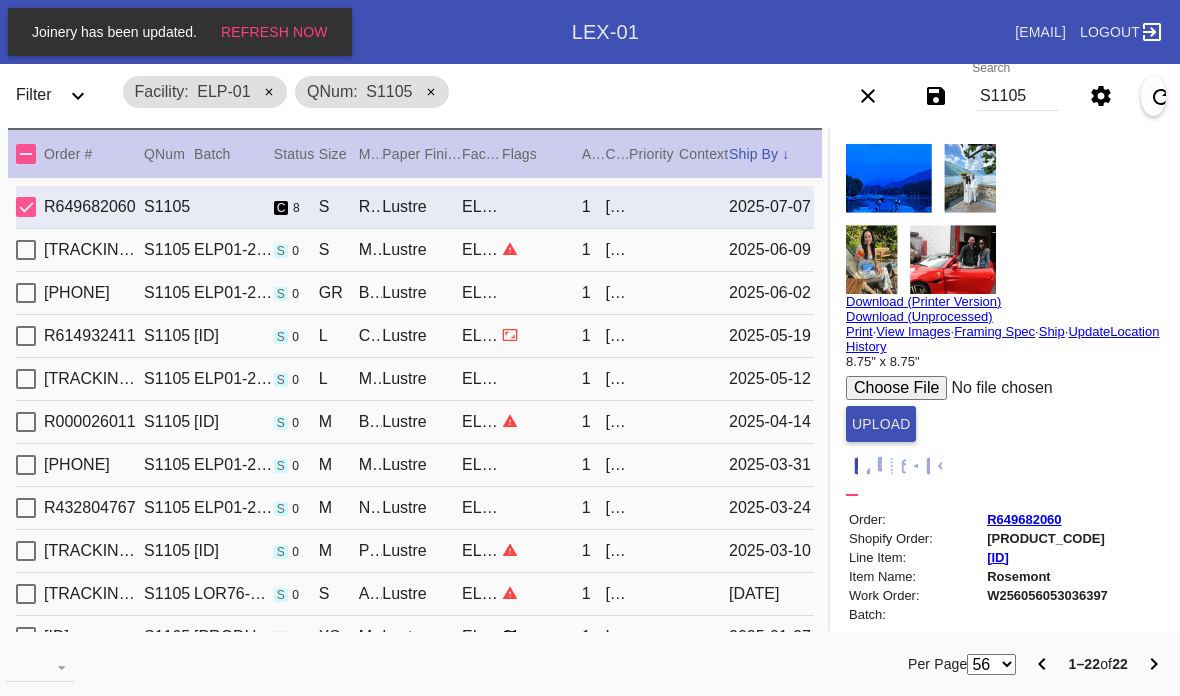 click on "S1105" at bounding box center (1018, 96) 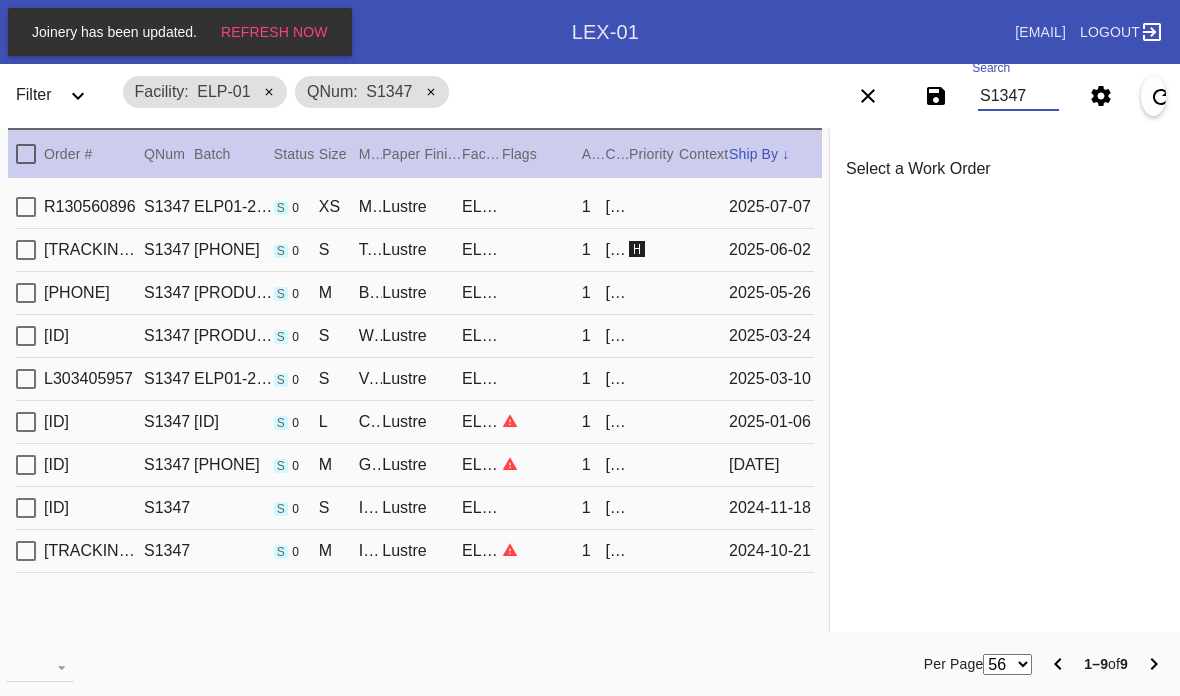 click on "[ID] S1347 [ID] s   0 XS Mercer Slim / Dove White Lustre ELP-01 1 [FIRST] [LAST]
[DATE]" at bounding box center (415, 207) 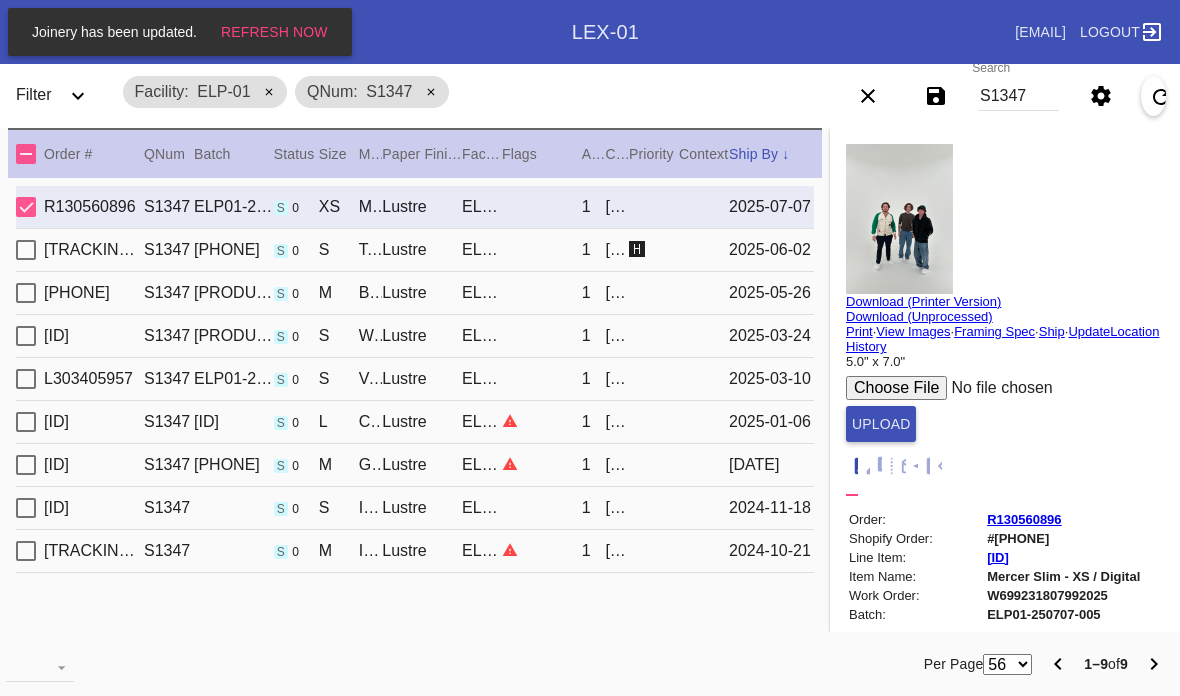 click on "Update" at bounding box center (1089, 331) 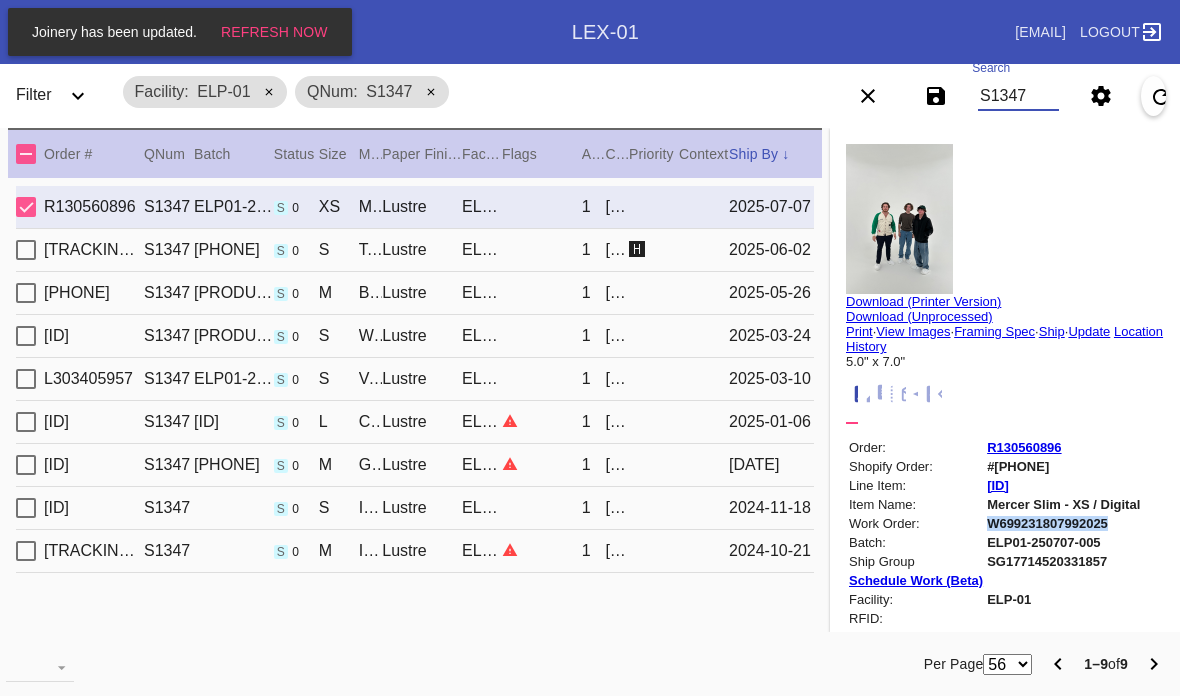 click on "S1347" at bounding box center [1018, 96] 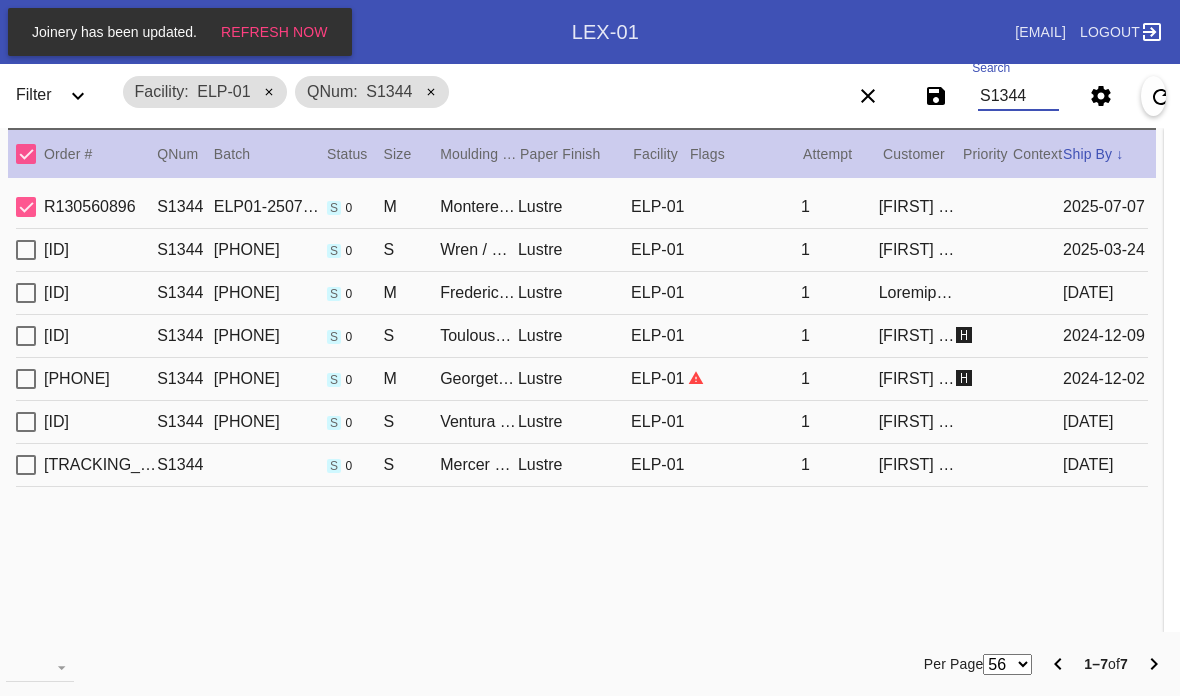 click on "[ID] S1344 [ID] s   0 M Monterey / Fabric White Lustre ELP-01 1 [FIRST] [LAST]
[DATE]" at bounding box center (582, 207) 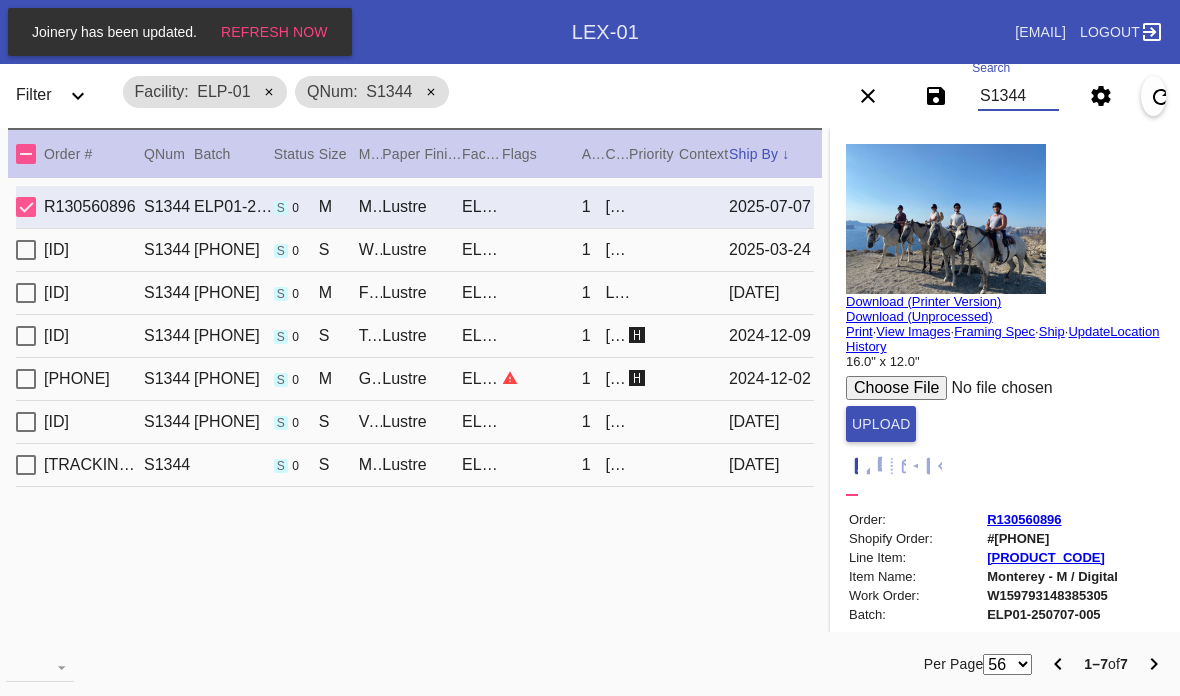 click on "S1344" at bounding box center (1018, 96) 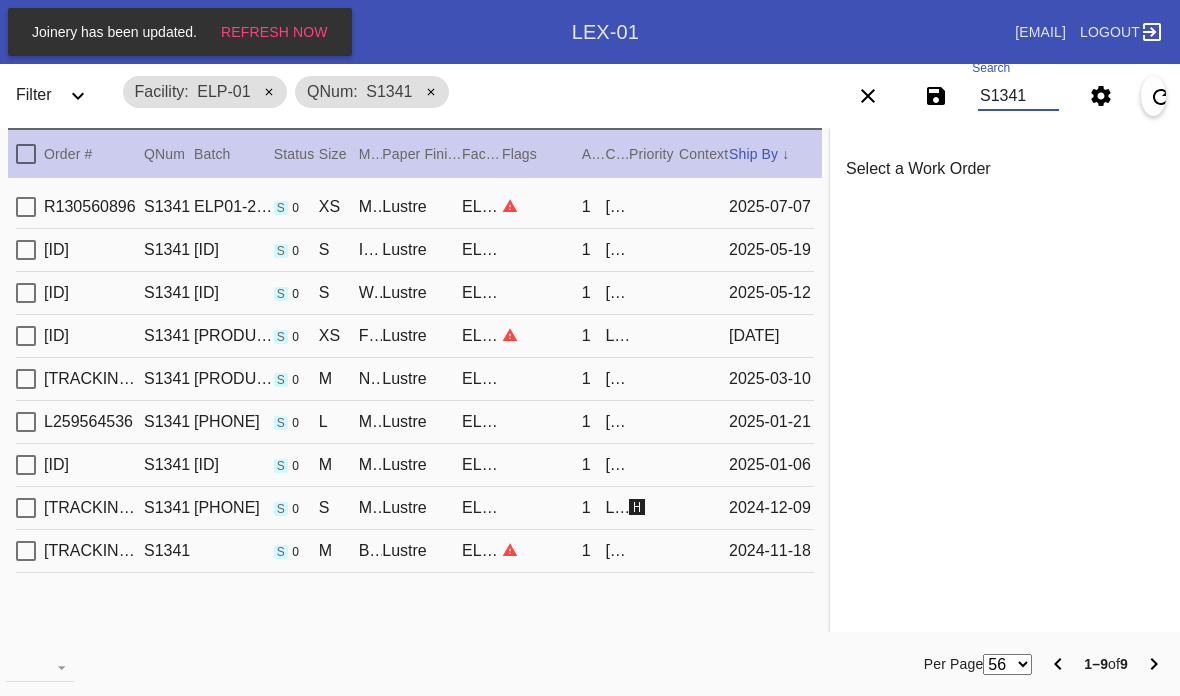 click at bounding box center [542, 206] 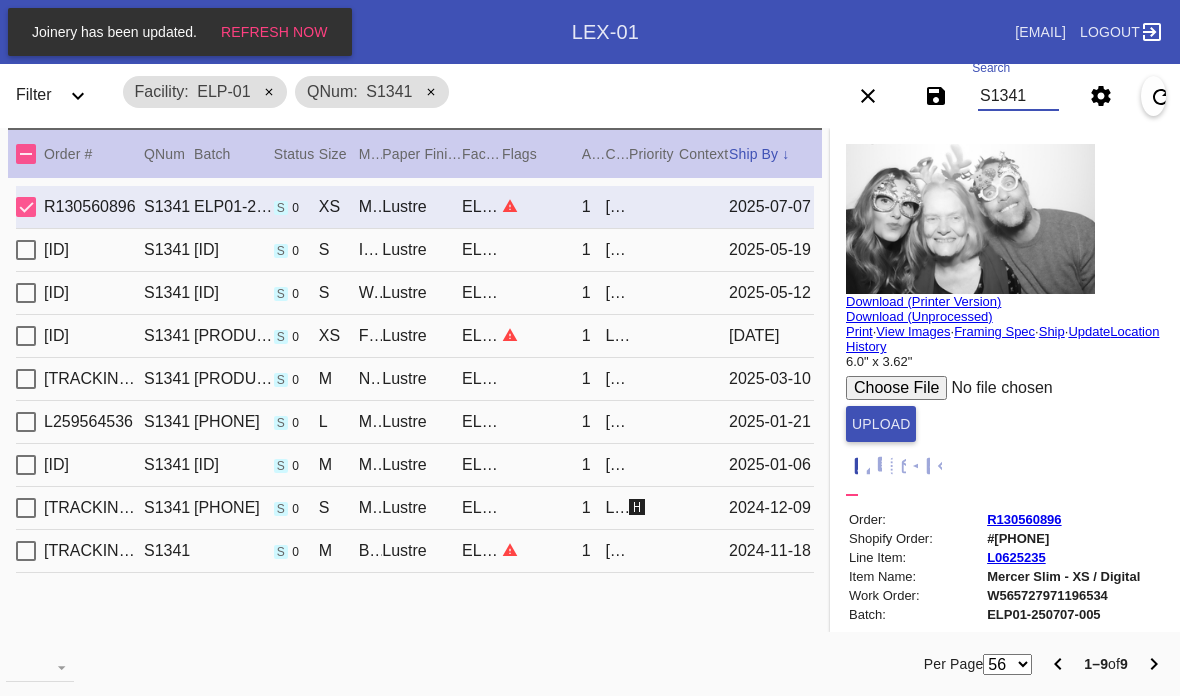 click on "S1341" at bounding box center (1018, 96) 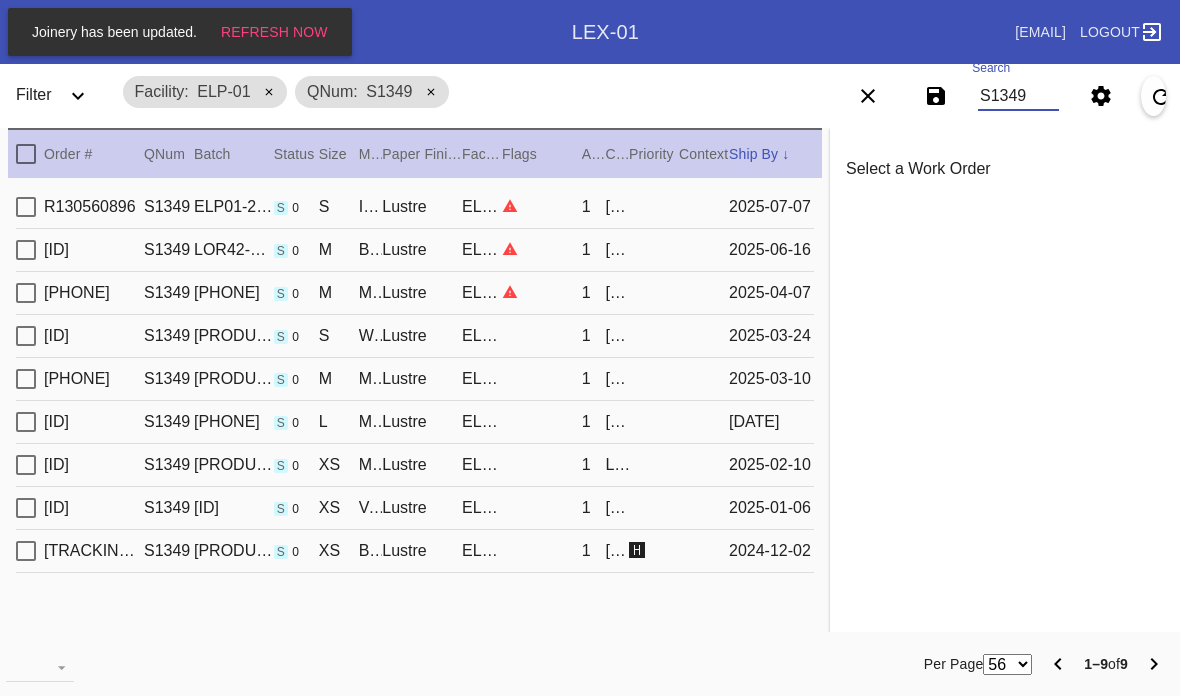 click on "[TRACKING_NUMBER] S1349 ELP01-250707-006 s   0 S Irvine Slim / Fabric White Lustre ELP-01 1 [LAST]
[DATE]" at bounding box center (415, 207) 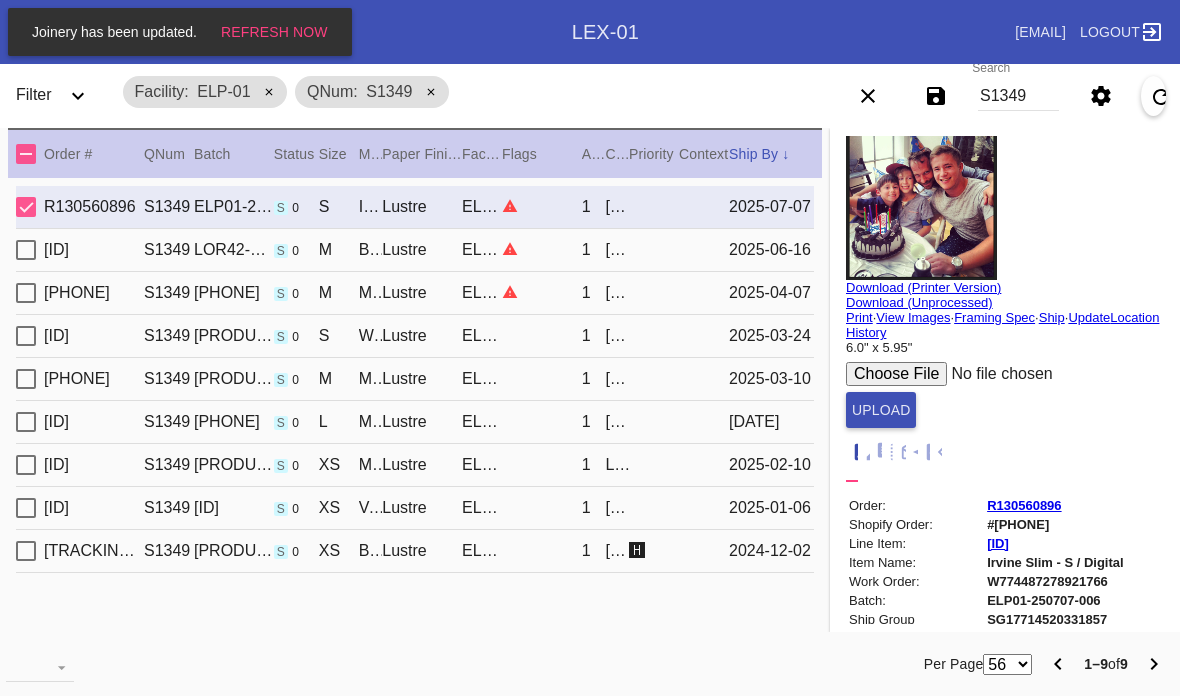 scroll, scrollTop: 15, scrollLeft: 7, axis: both 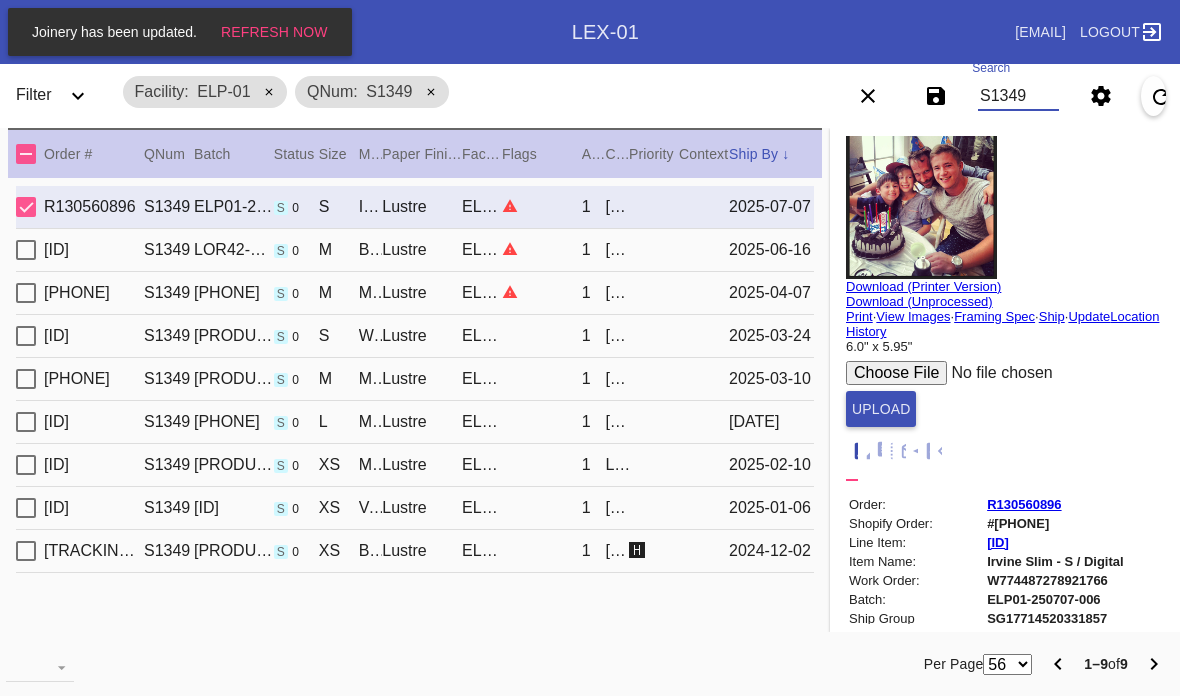 click on "S1349" at bounding box center (1018, 96) 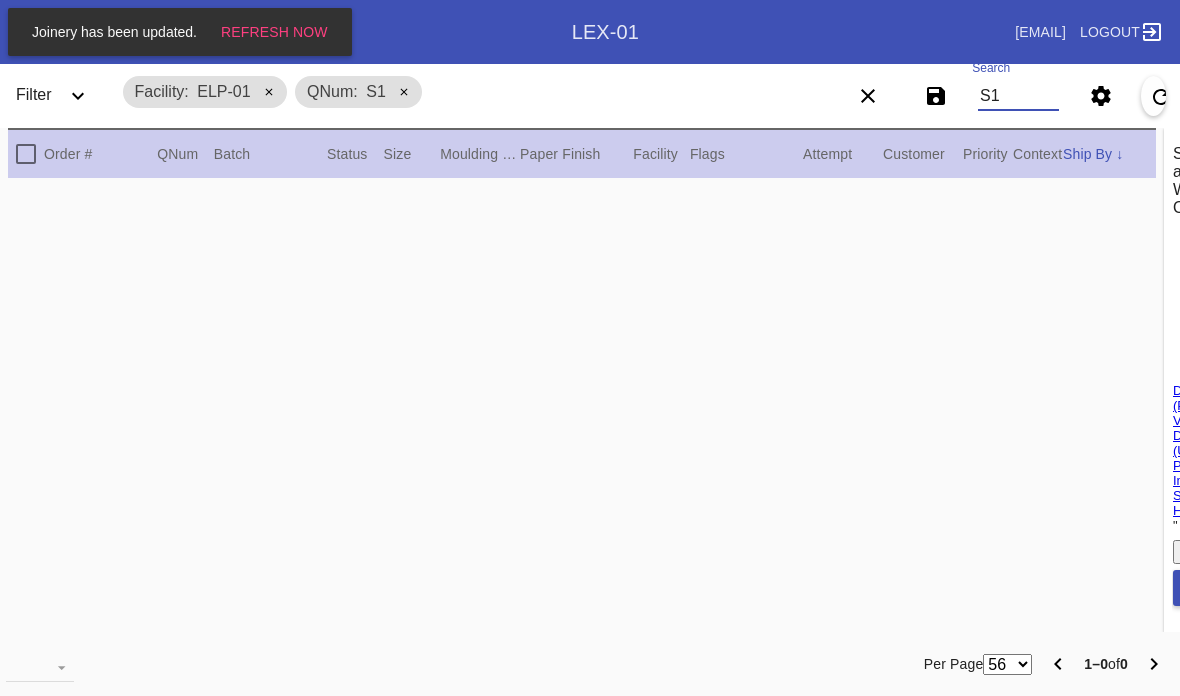 scroll, scrollTop: 0, scrollLeft: 0, axis: both 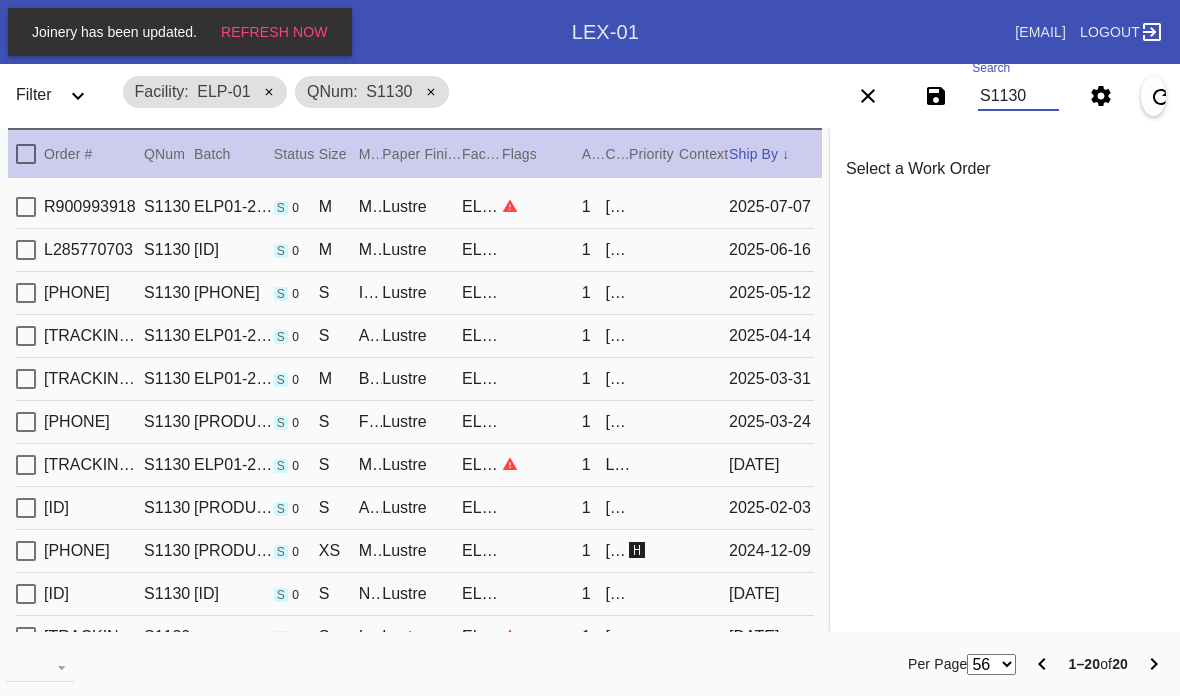 click at bounding box center [542, 206] 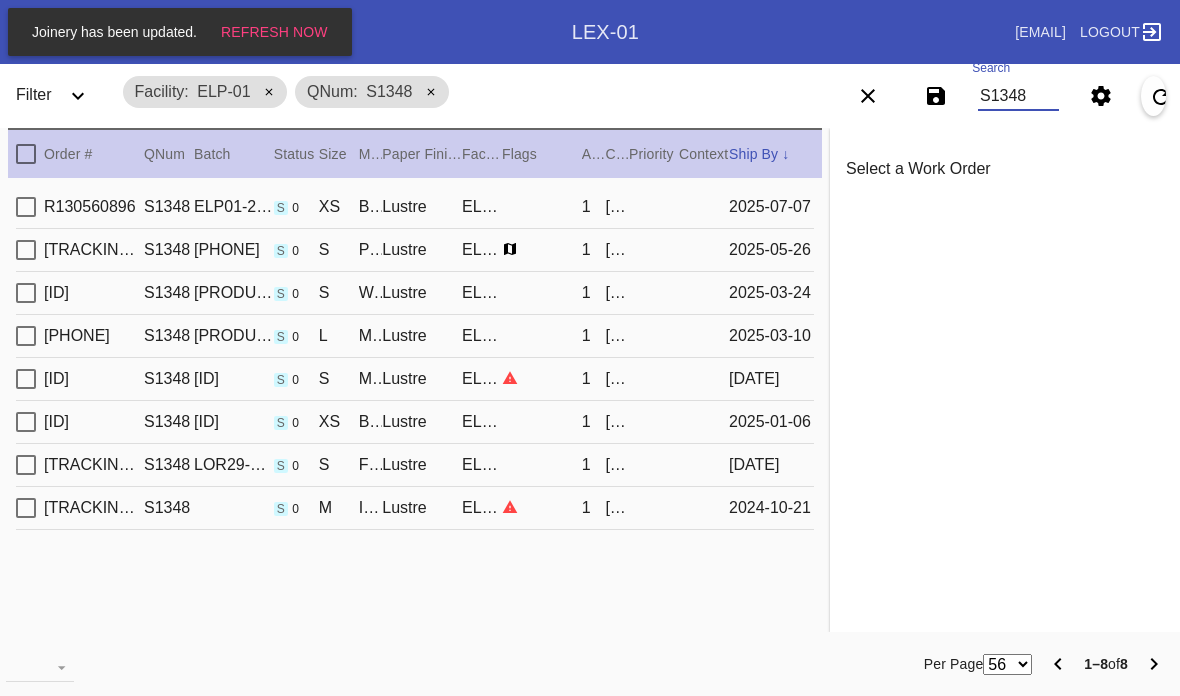 click on "[ID] S1348 [ID] s   0 XS Bleached Maple Gallery / Dove White Lustre ELP-01 1 [FIRST] [LAST]
[DATE]" at bounding box center [415, 207] 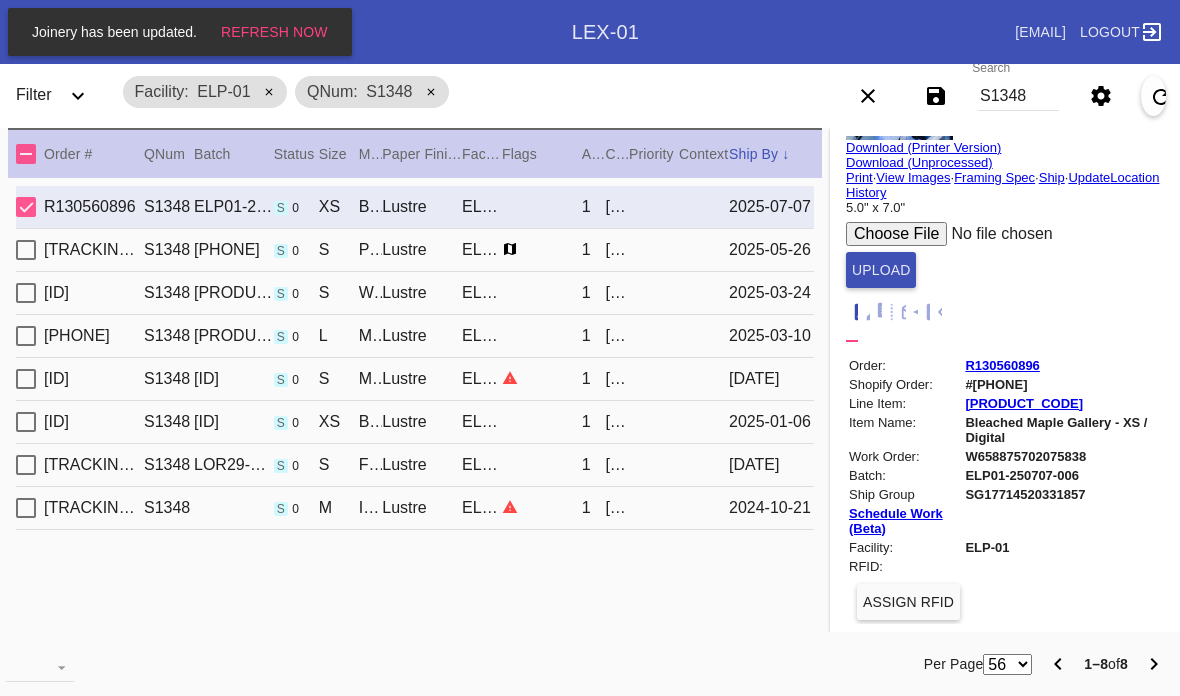 scroll, scrollTop: 158, scrollLeft: 0, axis: vertical 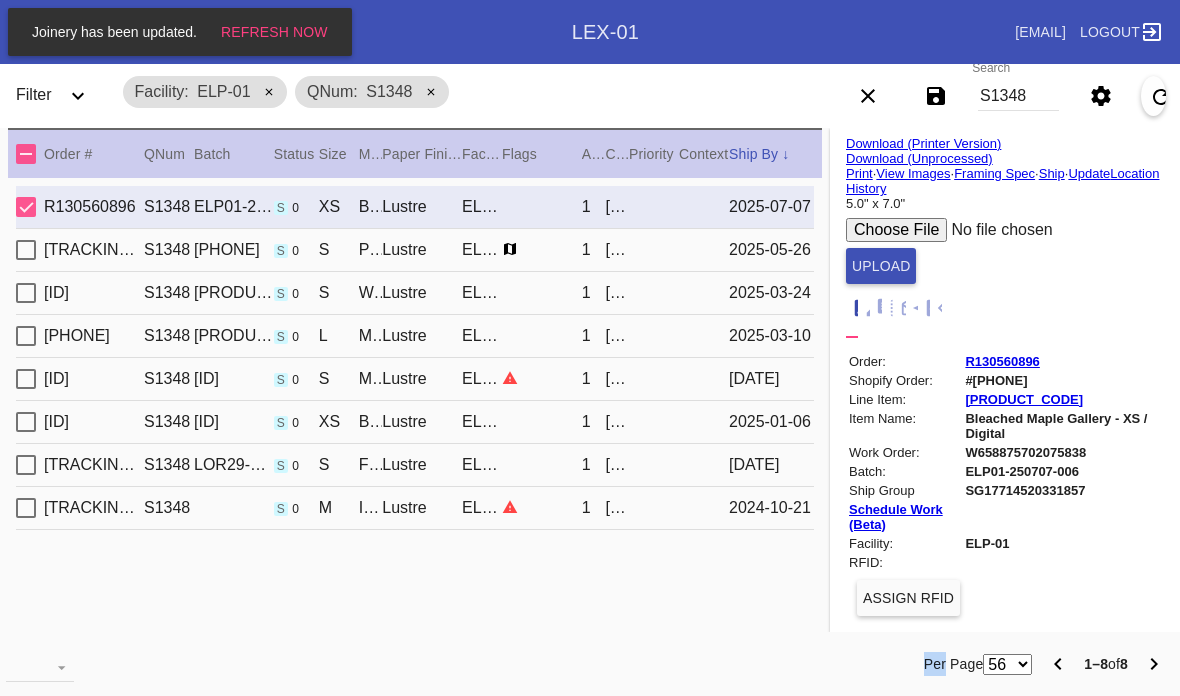 click on "Update" at bounding box center (1089, 173) 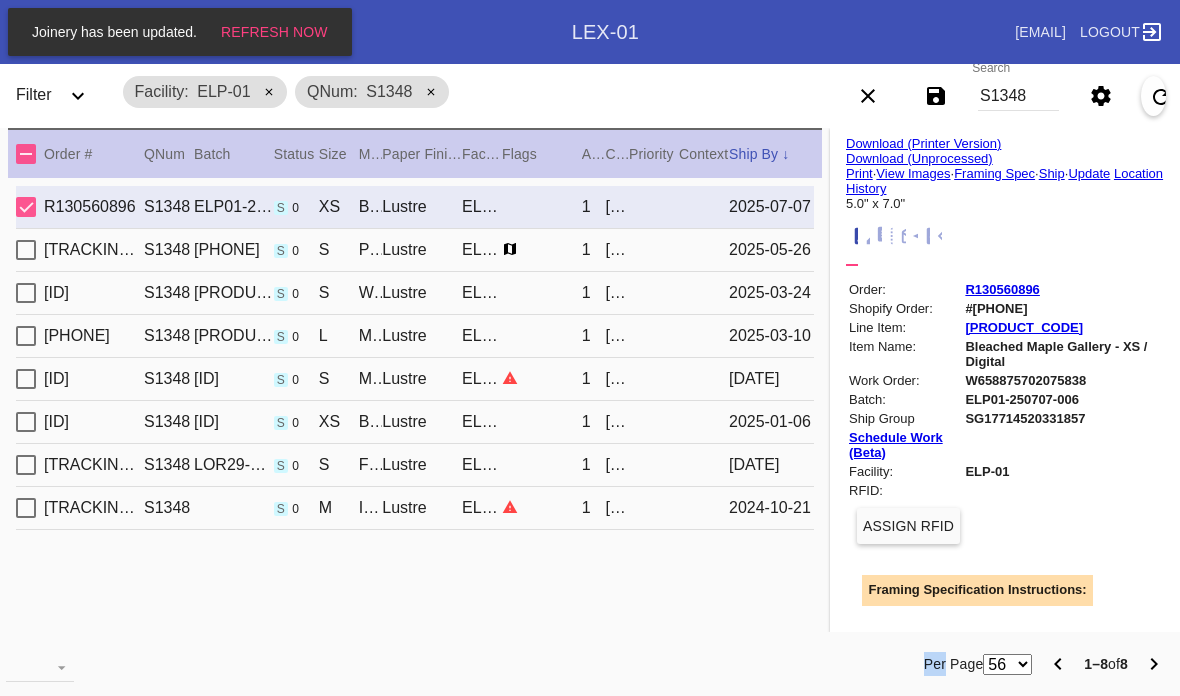 click on "Update" at bounding box center (1089, 173) 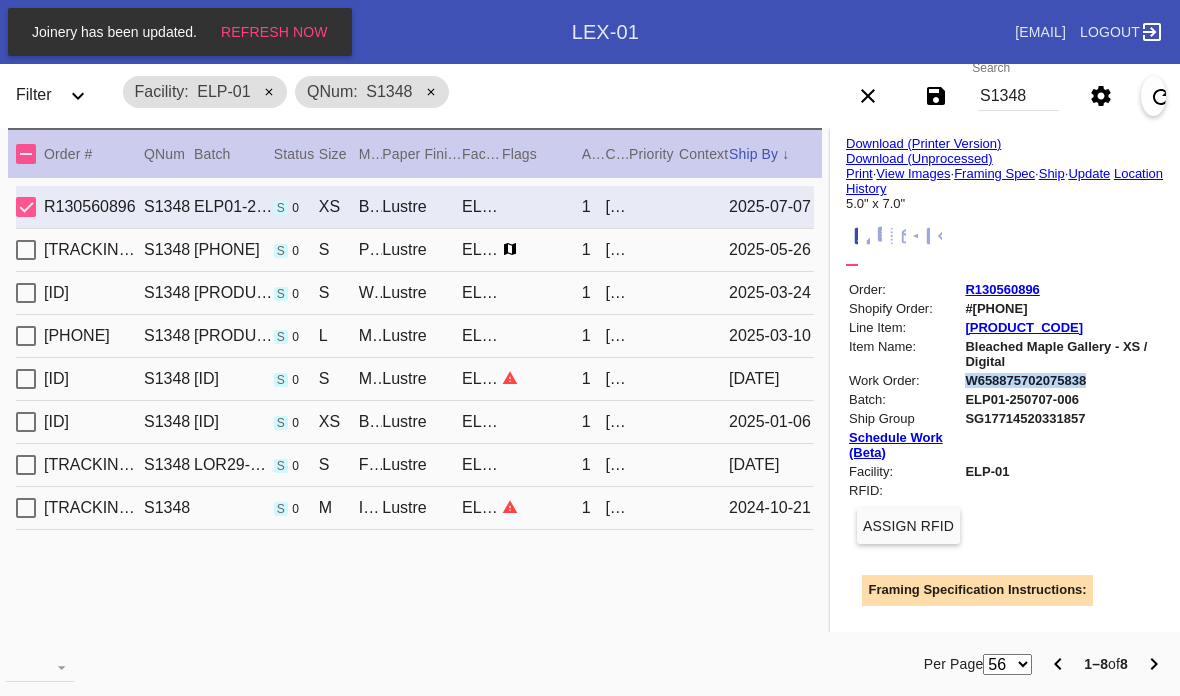 click on "S1348" at bounding box center (1018, 96) 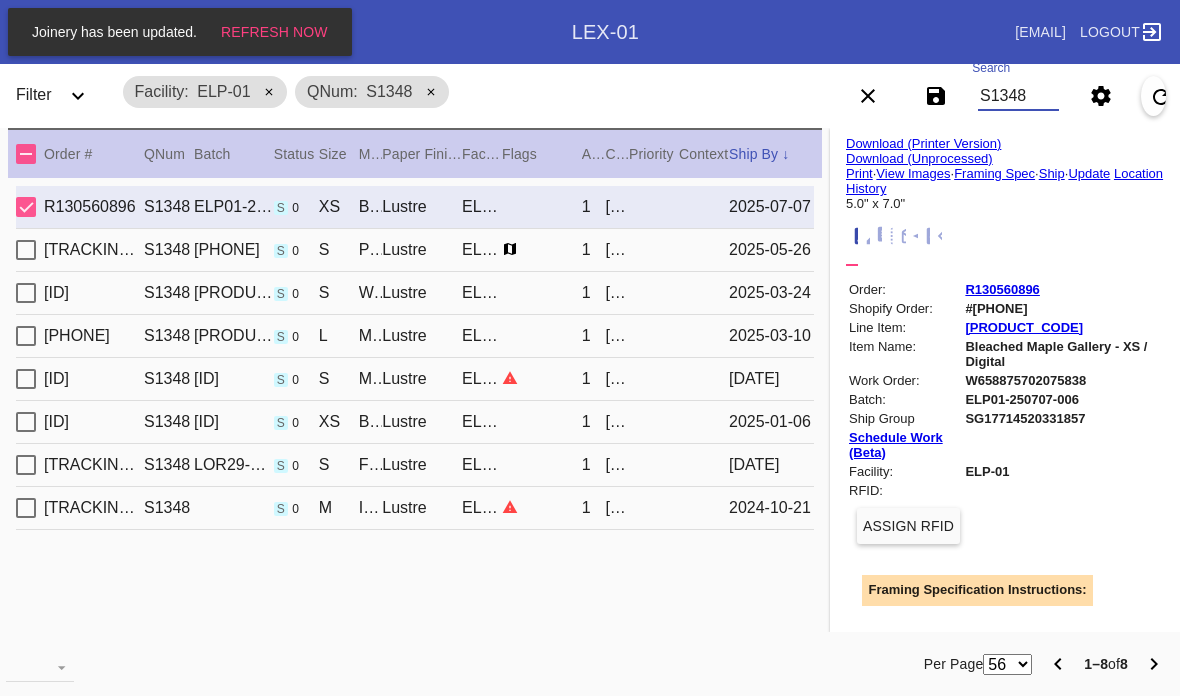click on "S1348" at bounding box center (1018, 96) 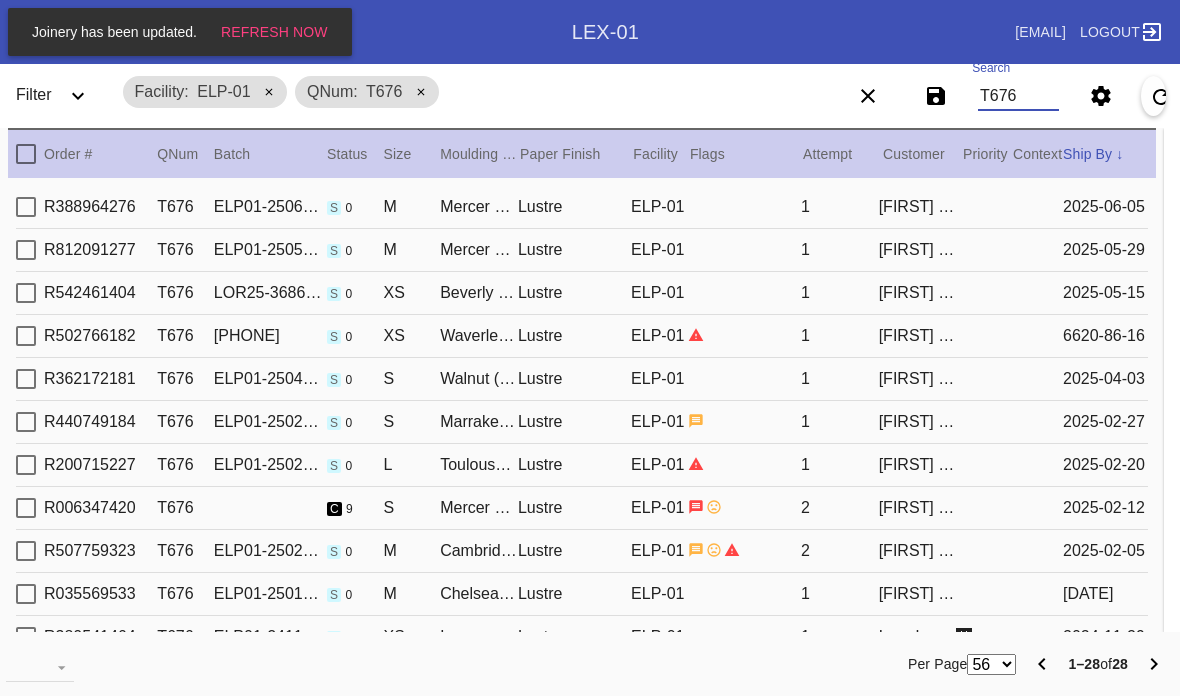 scroll, scrollTop: 0, scrollLeft: 0, axis: both 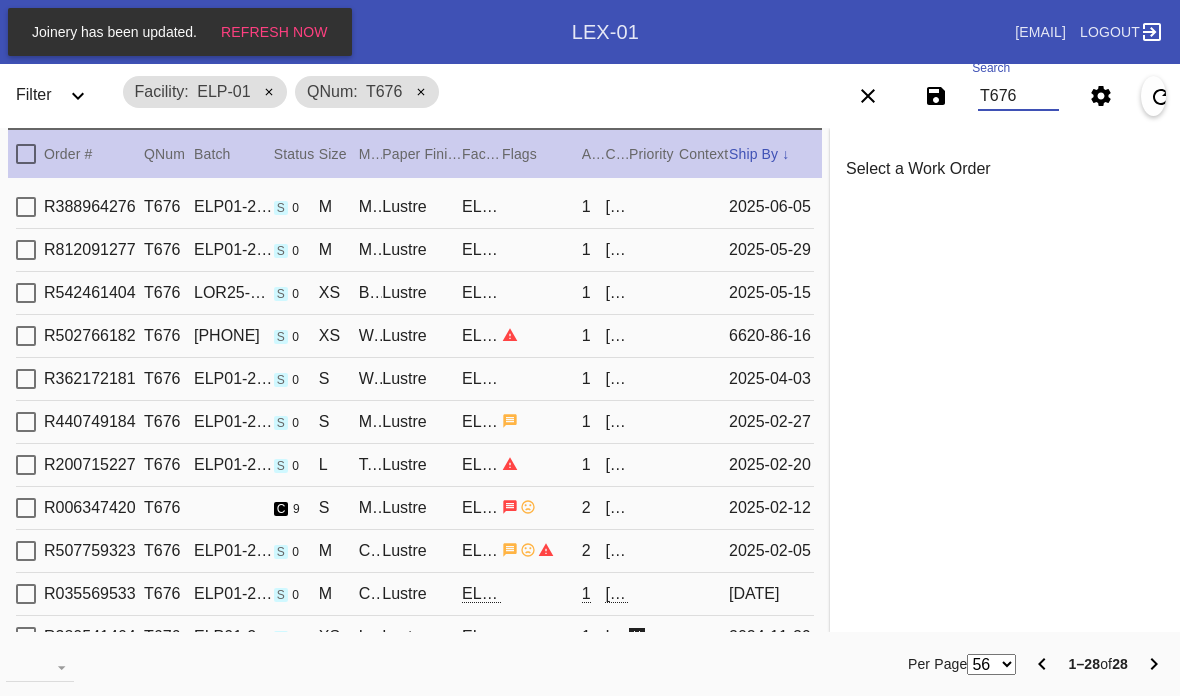 click on "L783173832 I249 DOL77-924798-888 s   1 A Consec Adip / Elit Seddo Eiusmo TEM-06 8 Incidi Utlabore
0644-45-82" at bounding box center [415, 207] 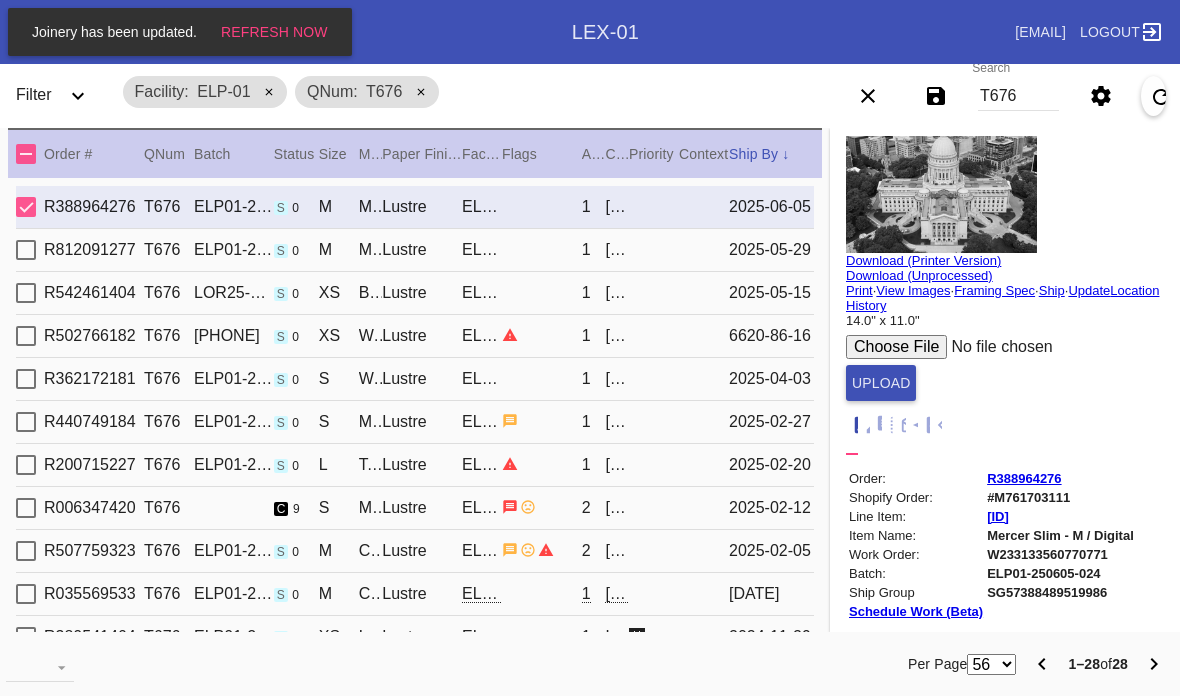 scroll, scrollTop: 44, scrollLeft: 3, axis: both 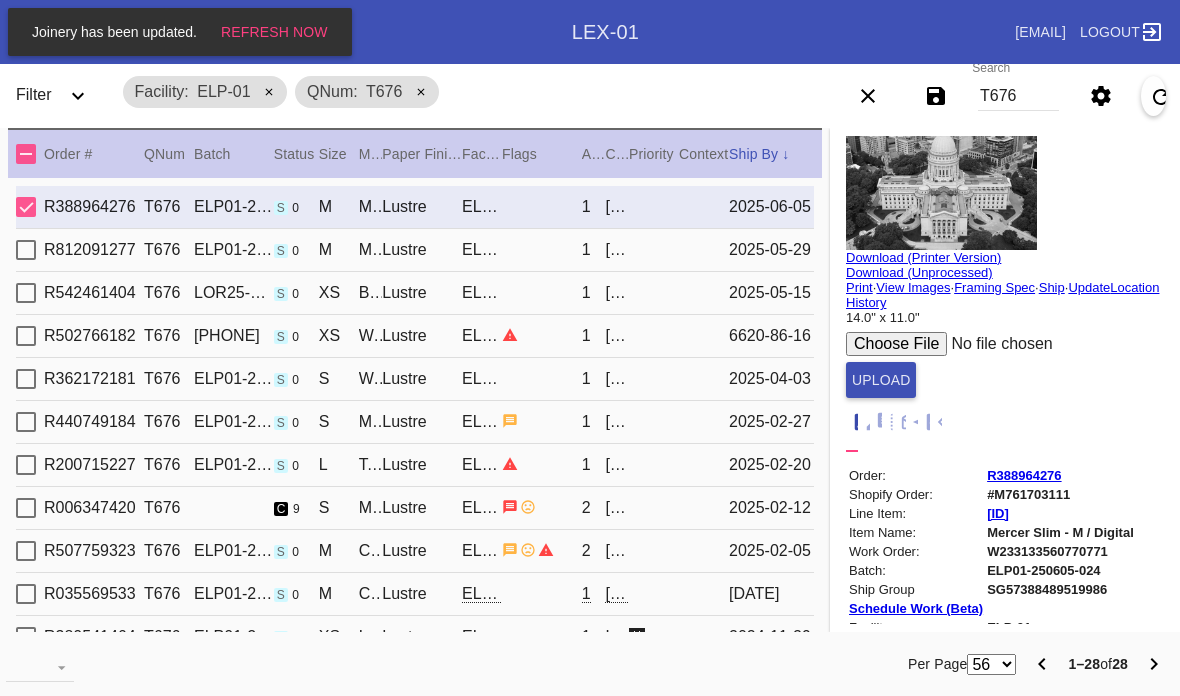 click on "T676" at bounding box center [1018, 96] 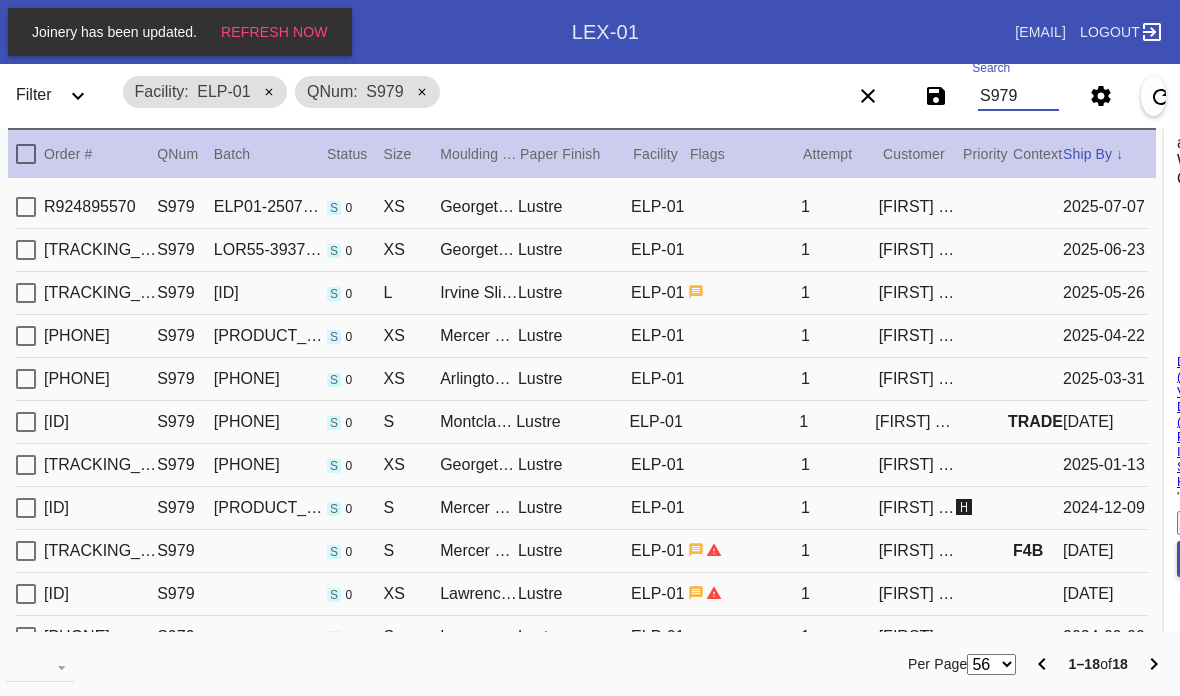 scroll, scrollTop: 0, scrollLeft: 0, axis: both 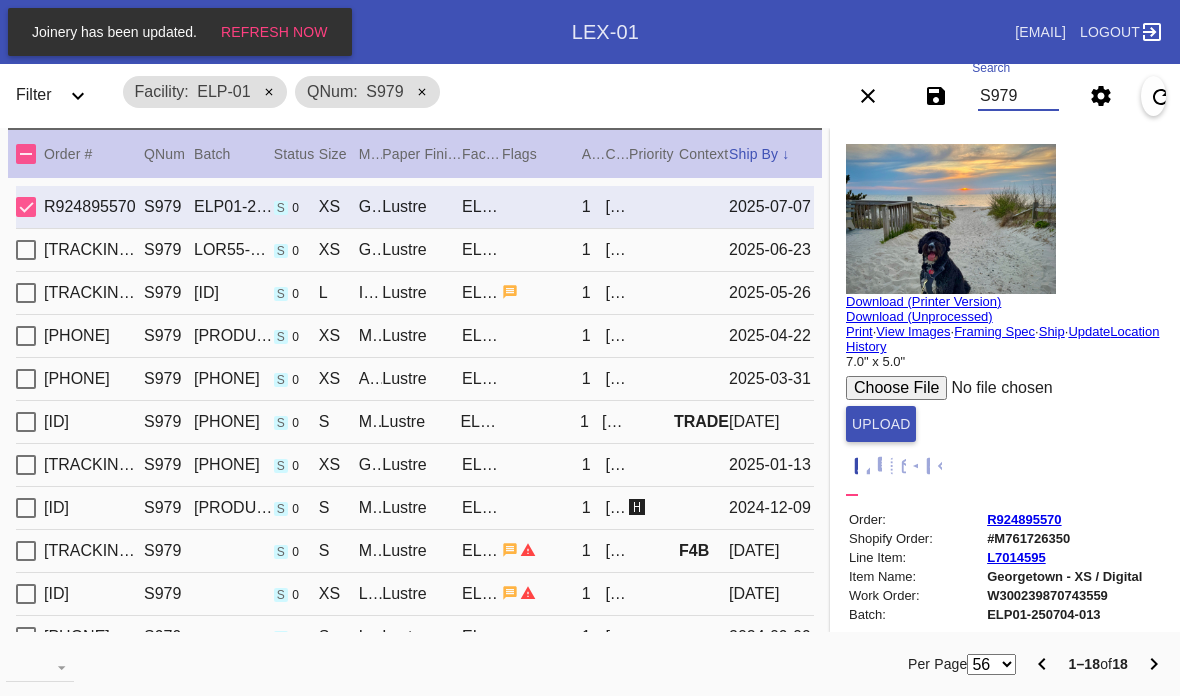 click on "S979" at bounding box center [1018, 96] 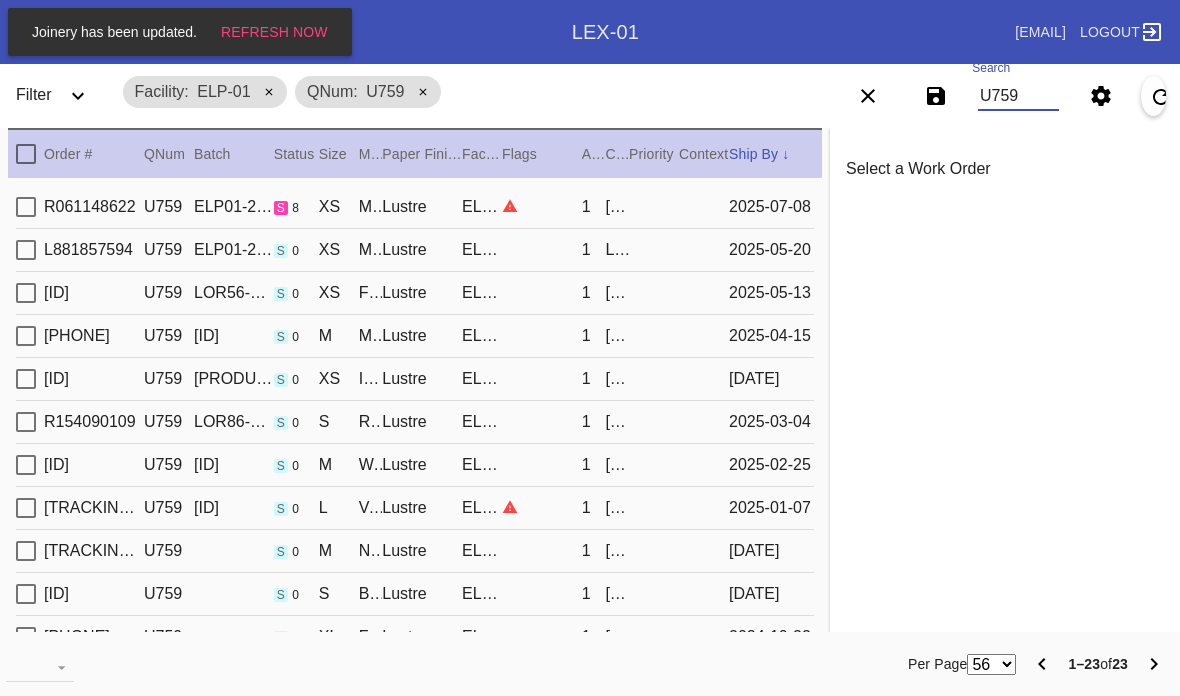 click on "[PHONE] U759 [PHONE] s   8 XS Mercer Slim / Dove White Lustre ELP-01 1 [FIRST] [LAST]
[DATE]" at bounding box center (415, 207) 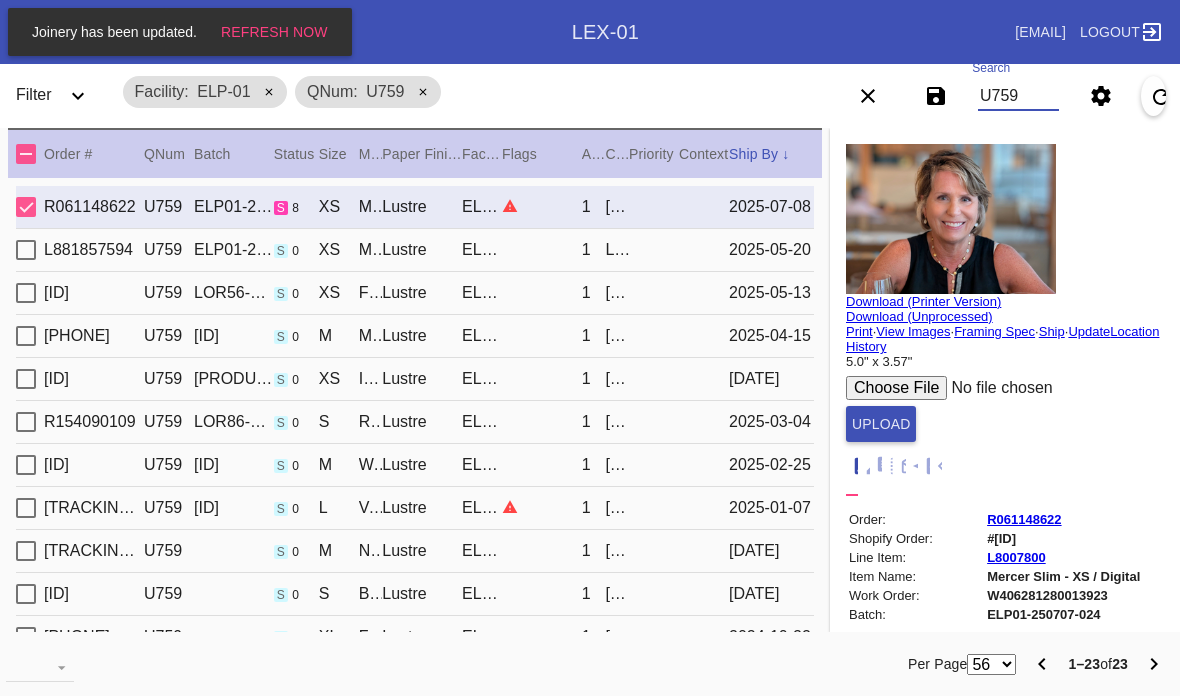 click on "U759" at bounding box center (1018, 96) 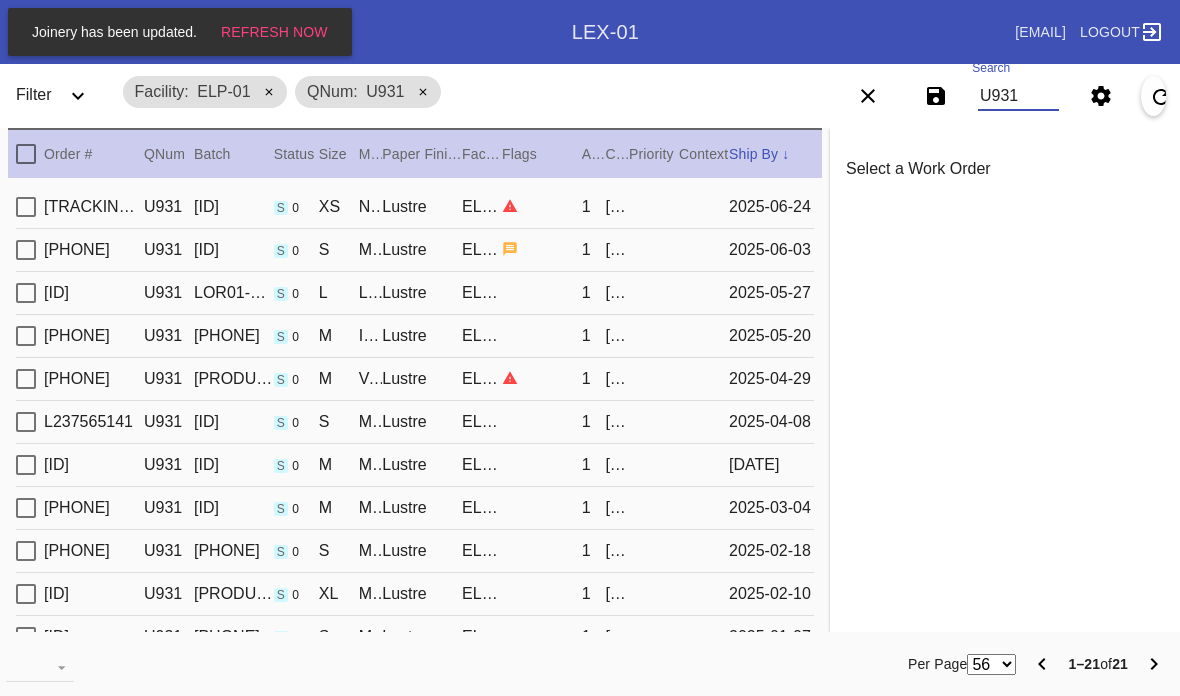 click at bounding box center [542, 206] 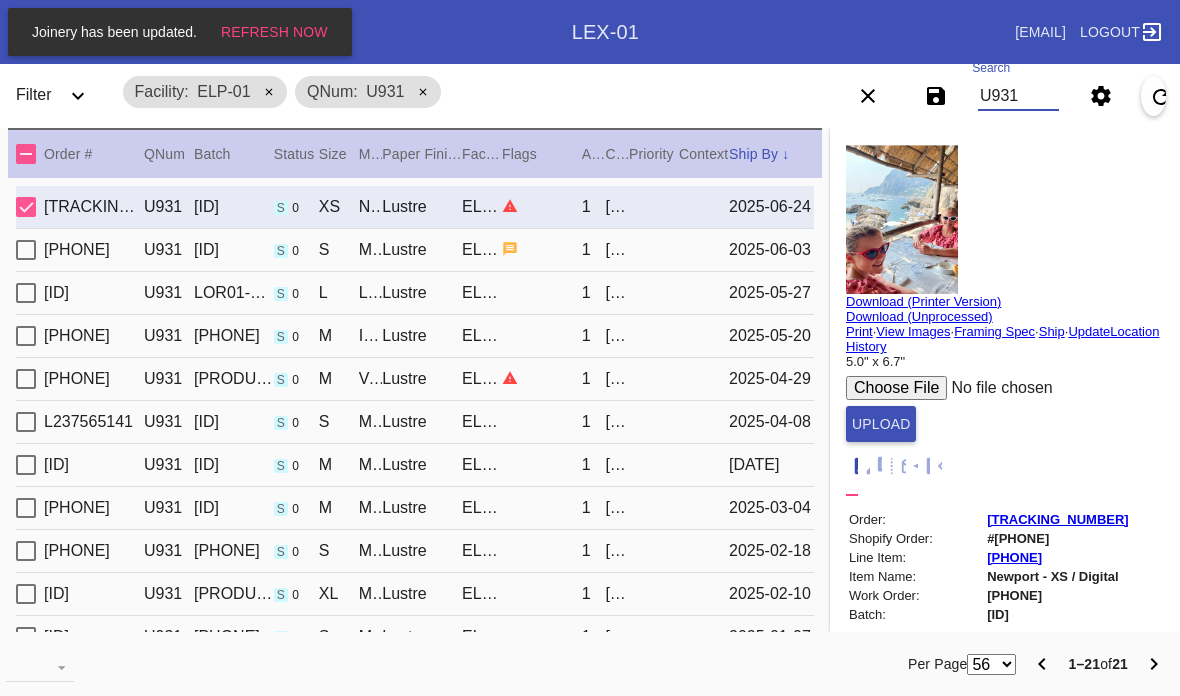 click on "U931" at bounding box center (1018, 96) 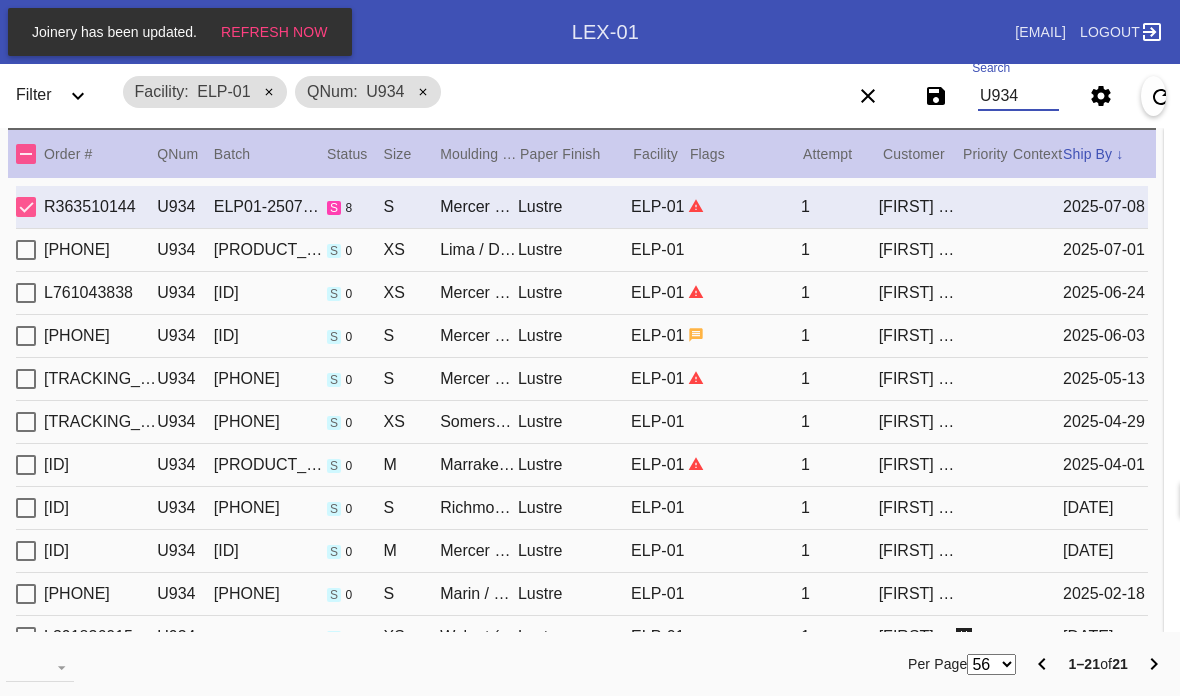 type on "U934" 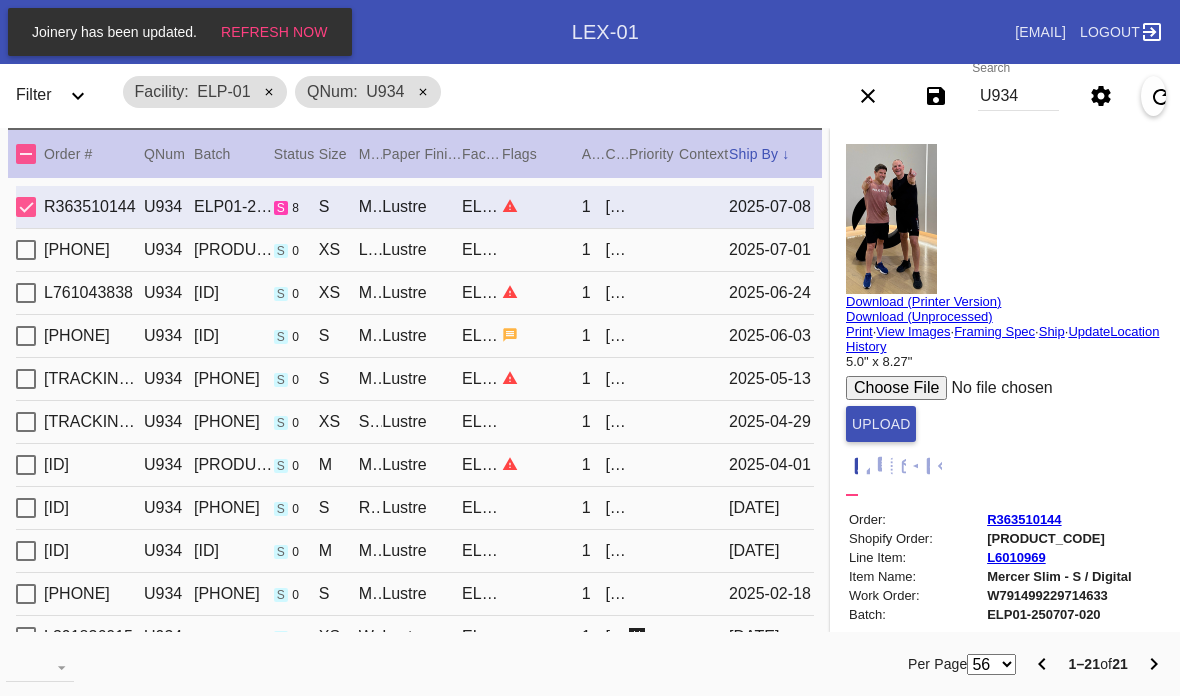 click on "View Images" at bounding box center (913, 331) 